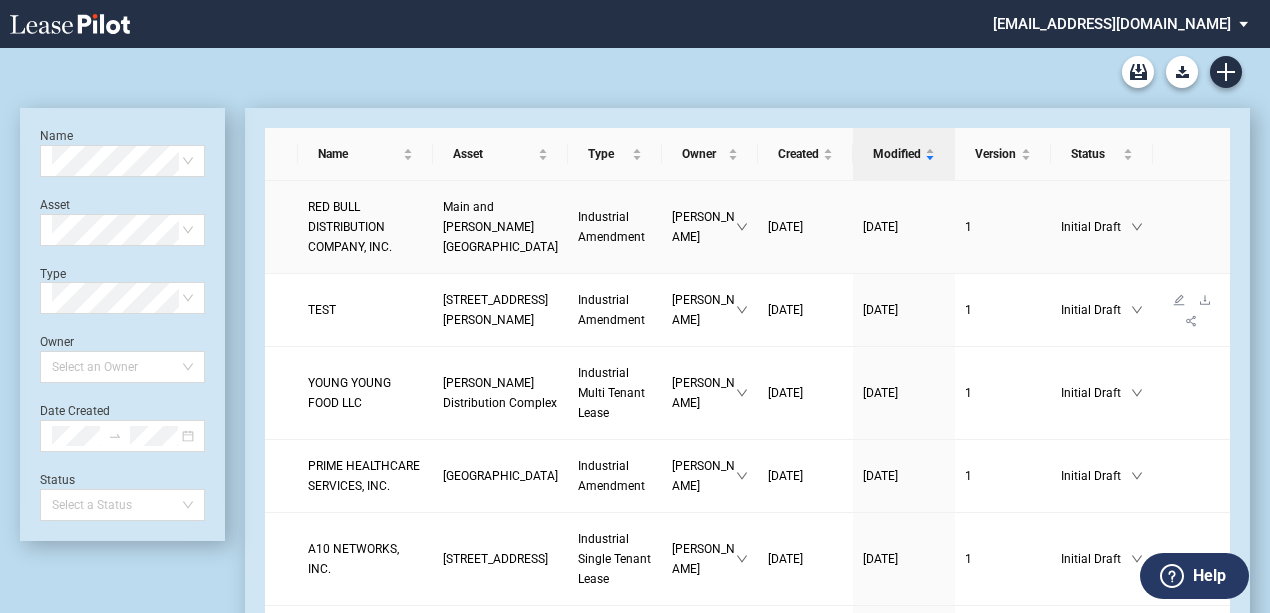 scroll, scrollTop: 0, scrollLeft: 0, axis: both 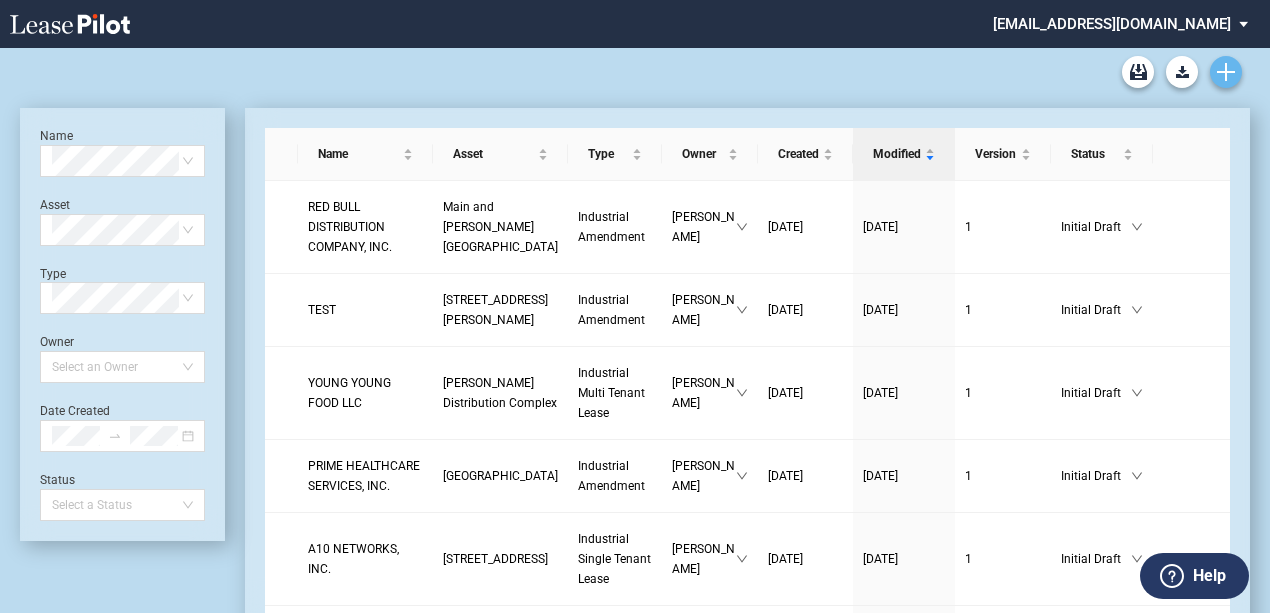 click 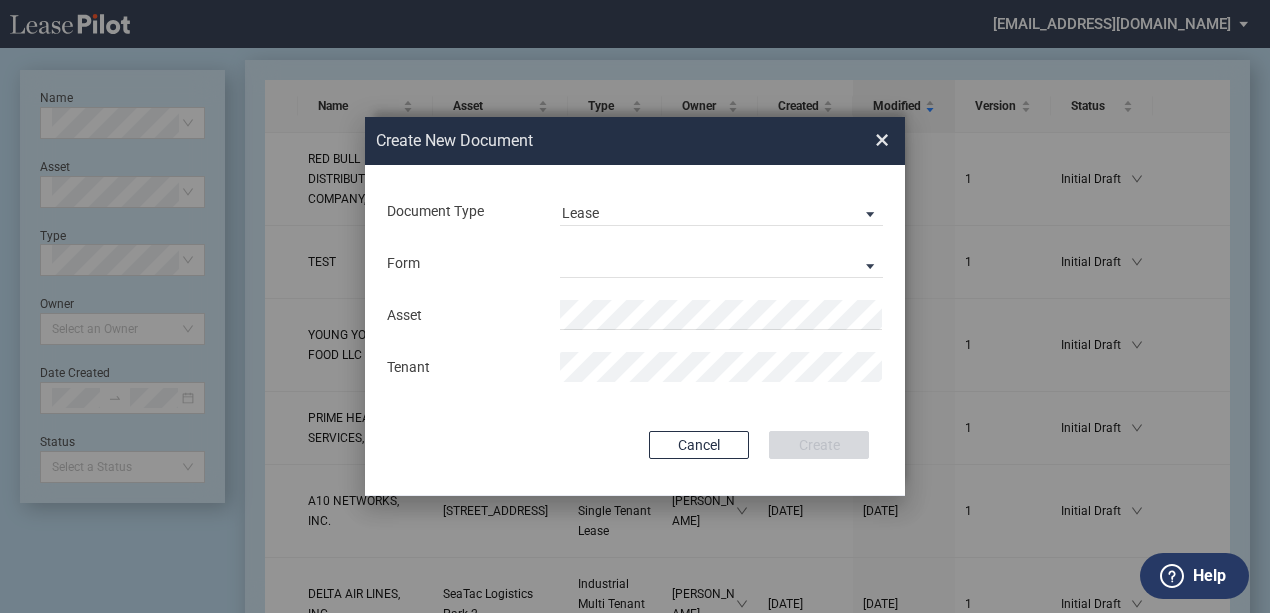 drag, startPoint x: 642, startPoint y: 227, endPoint x: 655, endPoint y: 207, distance: 23.853722 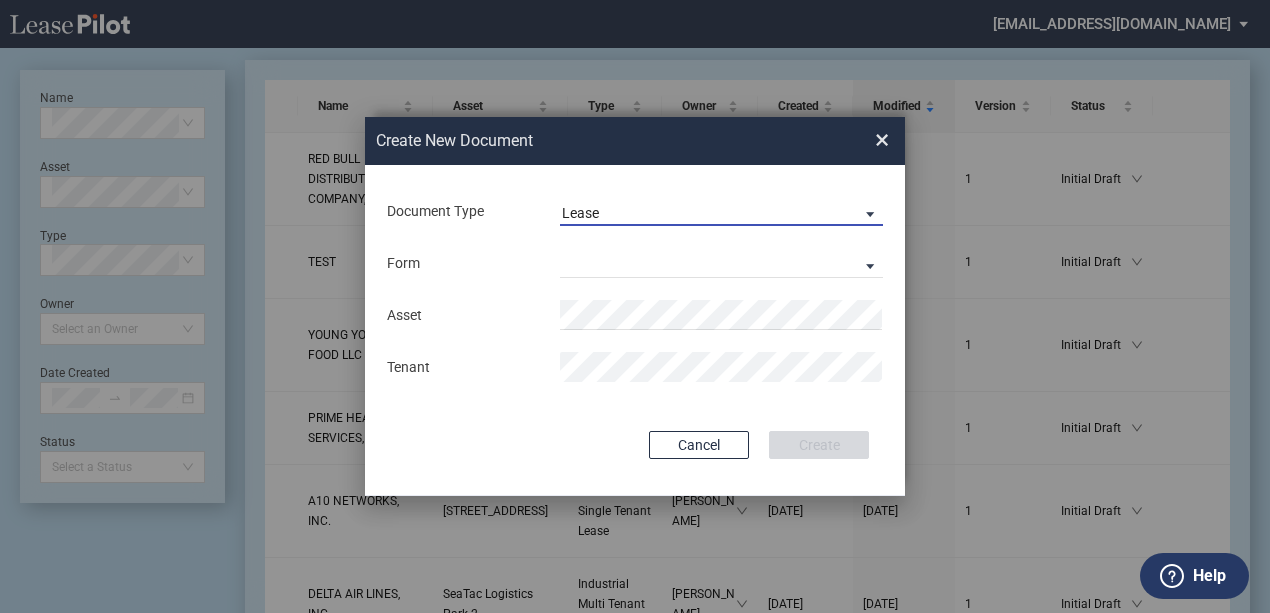 click on "Lease" at bounding box center (705, 214) 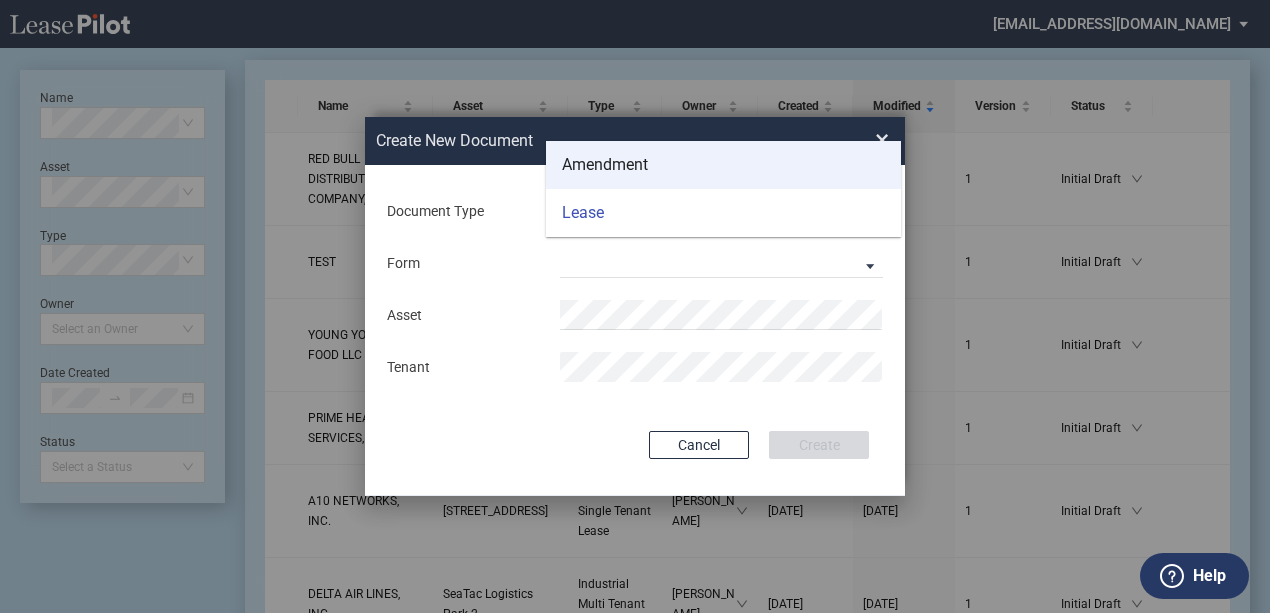 click on "Amendment" at bounding box center [723, 165] 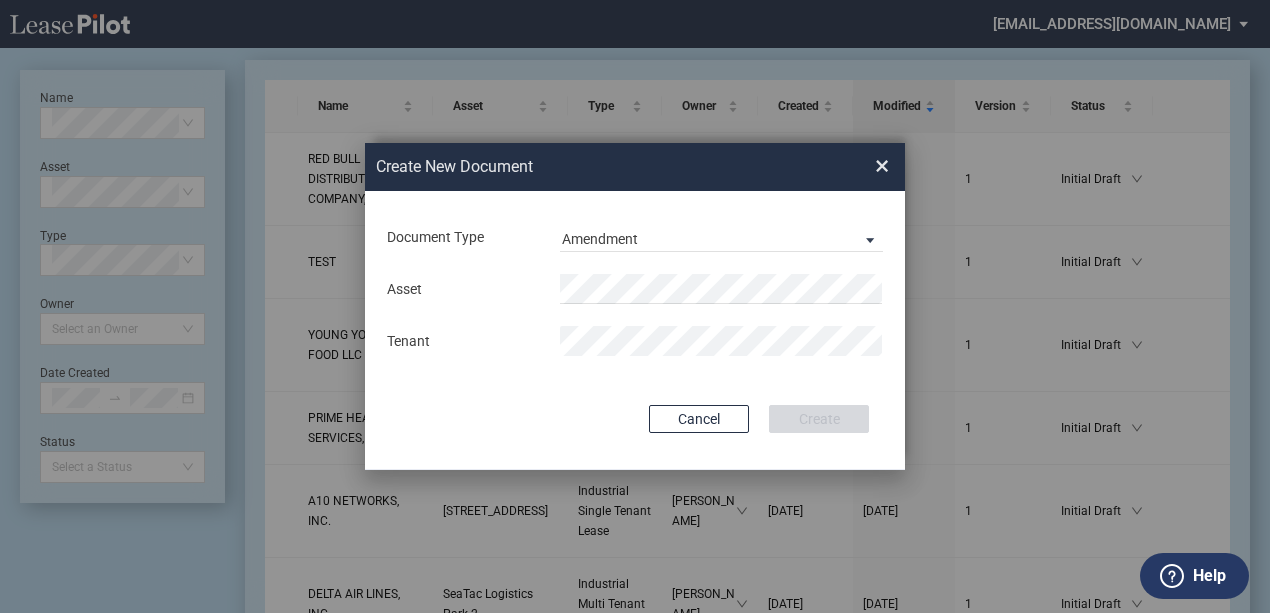 click on "Asset
Tenant" at bounding box center [635, 315] 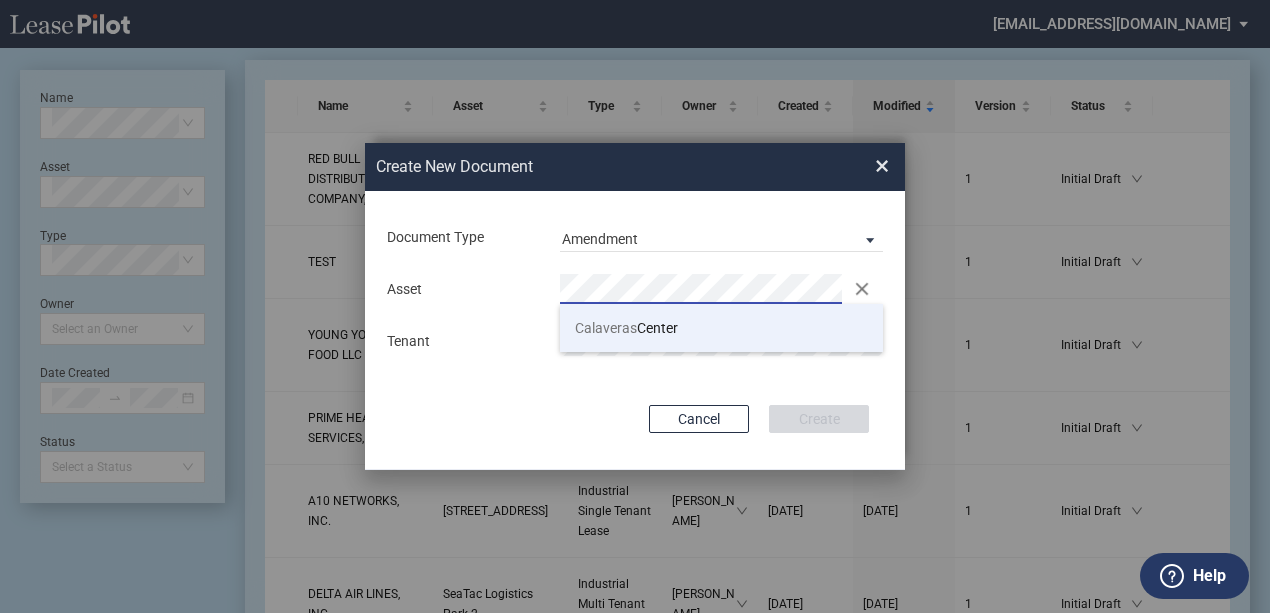 click on "Calaveras  Center" at bounding box center (721, 328) 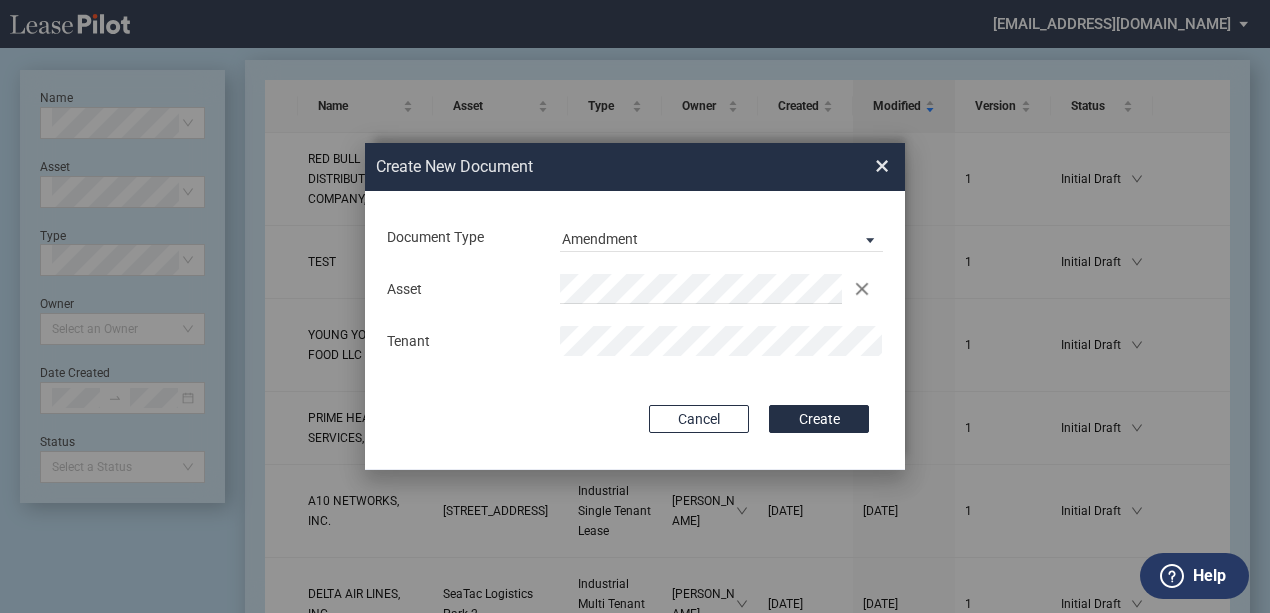 click on "Document Type
Amendment
Deal Type
Industrial
Deal Type
Industrial
Form
Industrial Amendment
Industrial Amendment
Asset
Clear
Tenant
Use Conformed Deal
The selected building was not in your LeasePilot platform when this conformed deal was created. Please recreate the conformed deal if you want to use it for this building.
Copy Deal Terms from
Cancel
Create
Creating..." at bounding box center [635, 330] 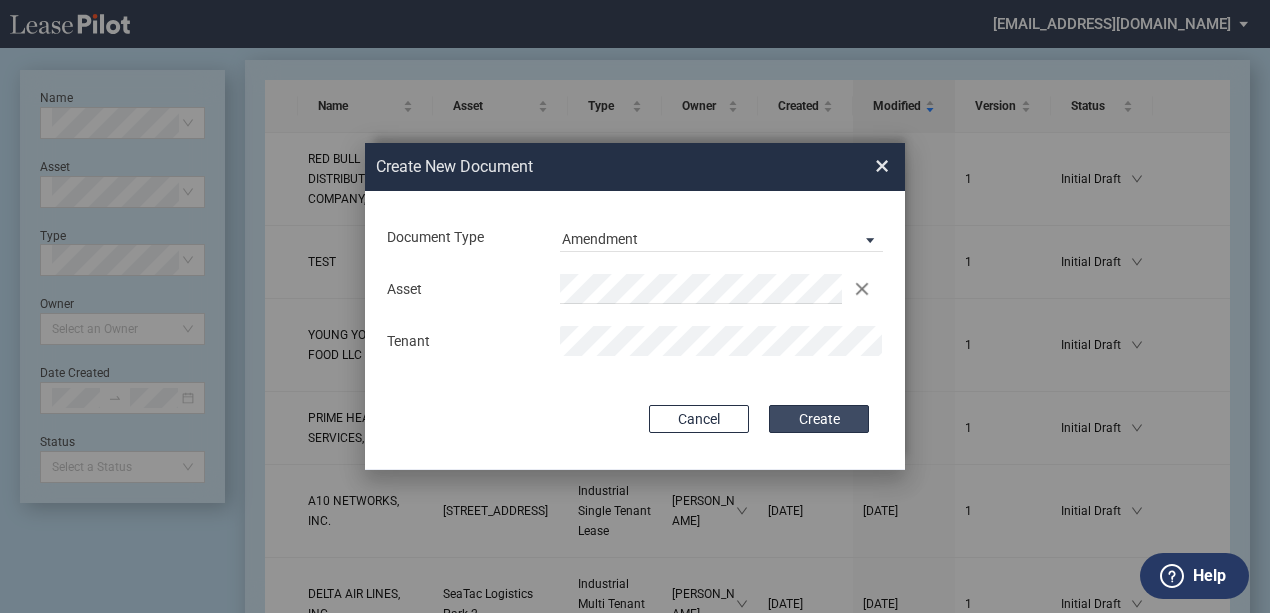 click on "Create" at bounding box center [819, 419] 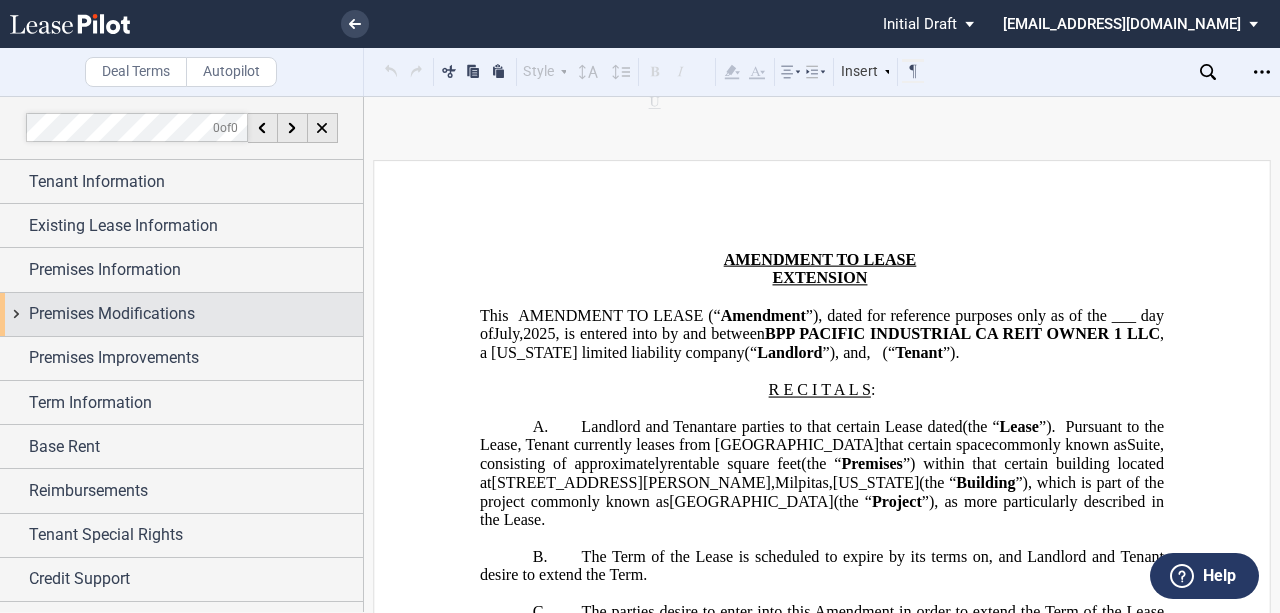 scroll, scrollTop: 0, scrollLeft: 0, axis: both 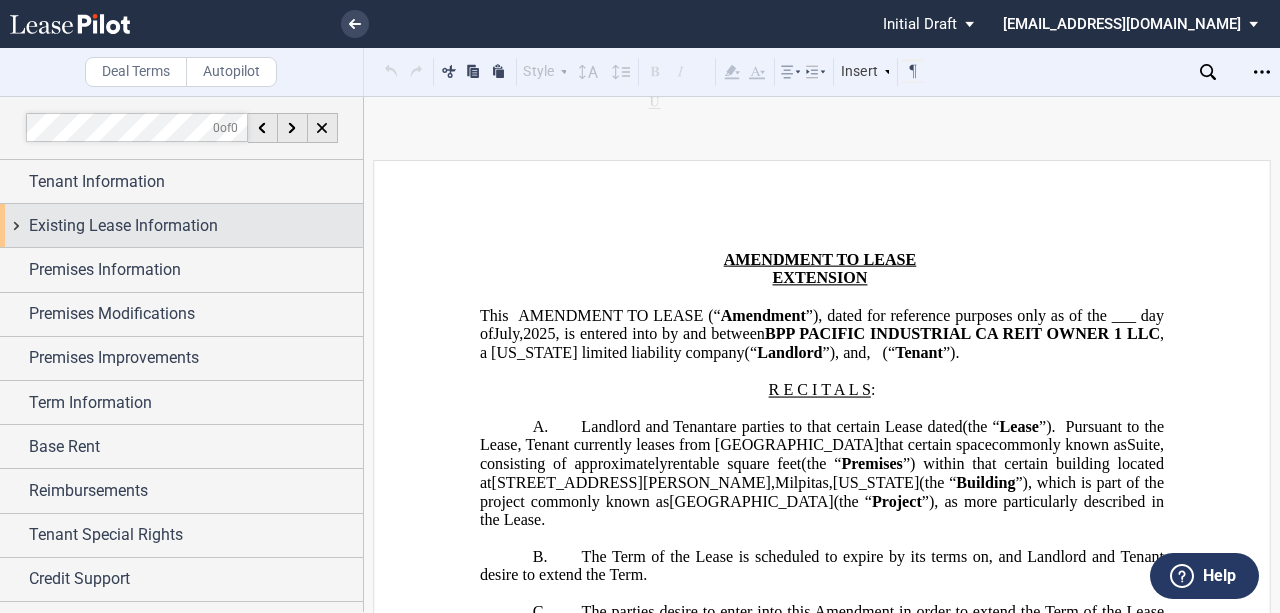 click on "Tenant Information" at bounding box center [97, 182] 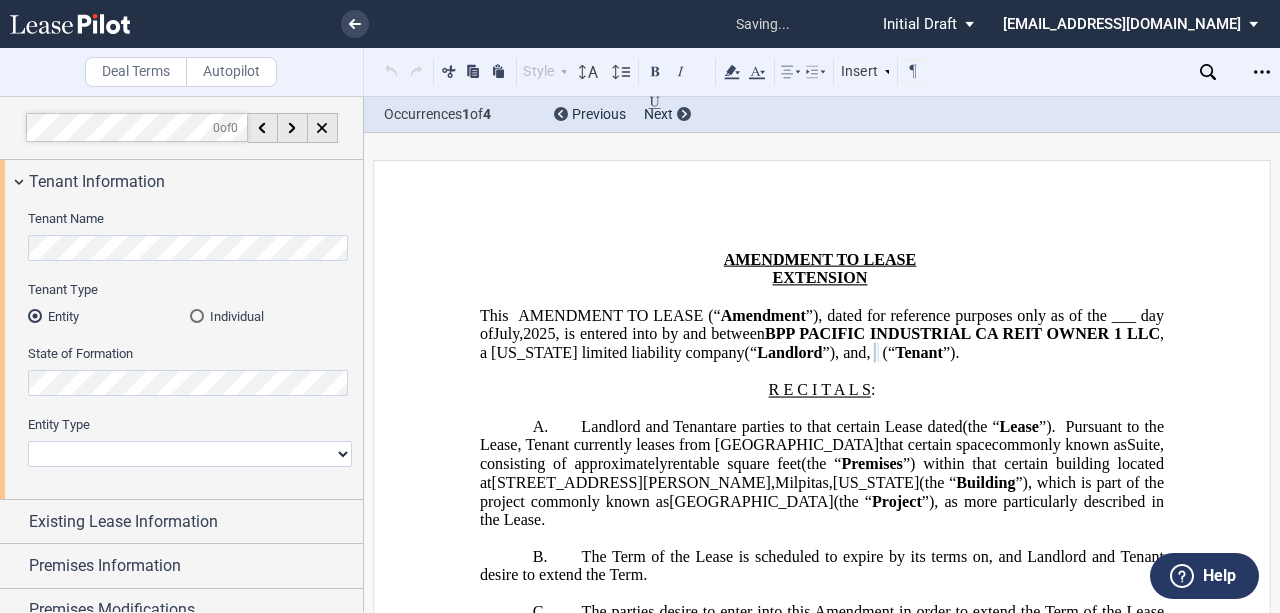 select on "limited liability company" 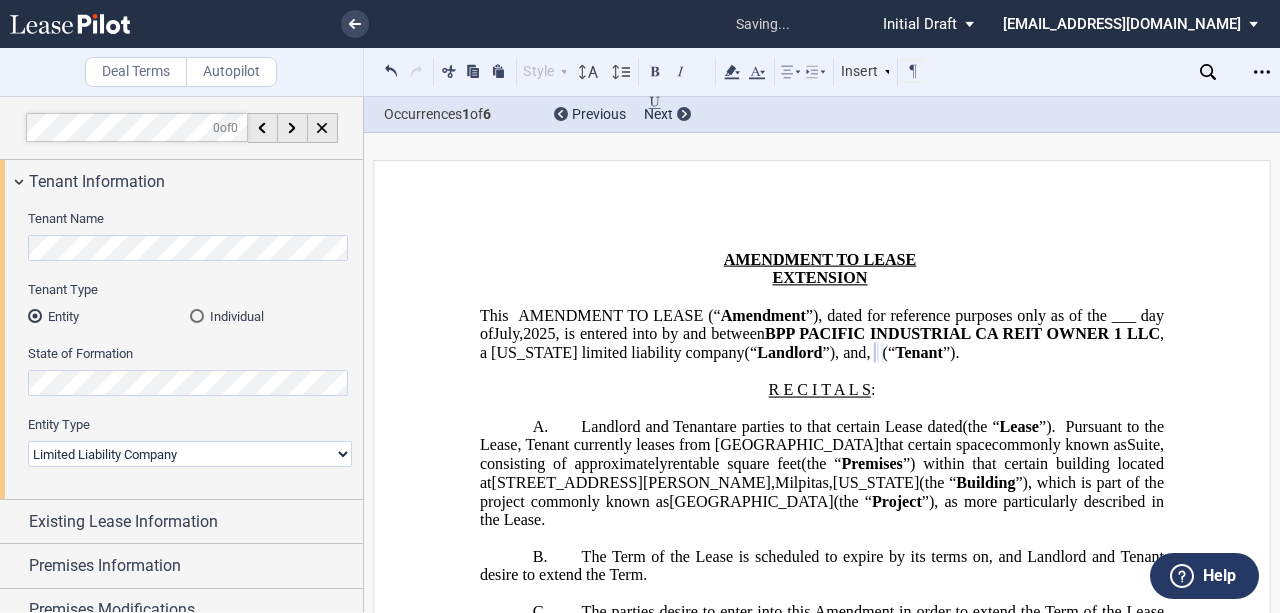 click on "Corporation
Limited Liability Company
General Partnership
Limited Partnership
Other" at bounding box center (190, 454) 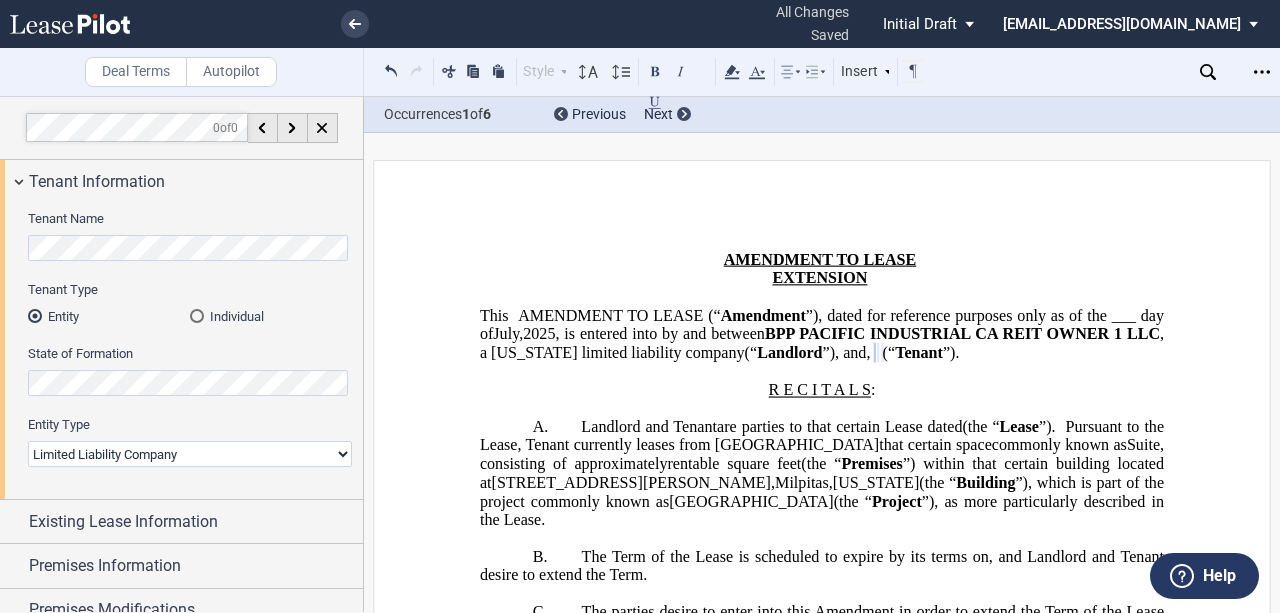 click on "Corporation
Limited Liability Company
General Partnership
Limited Partnership
Other" at bounding box center (190, 454) 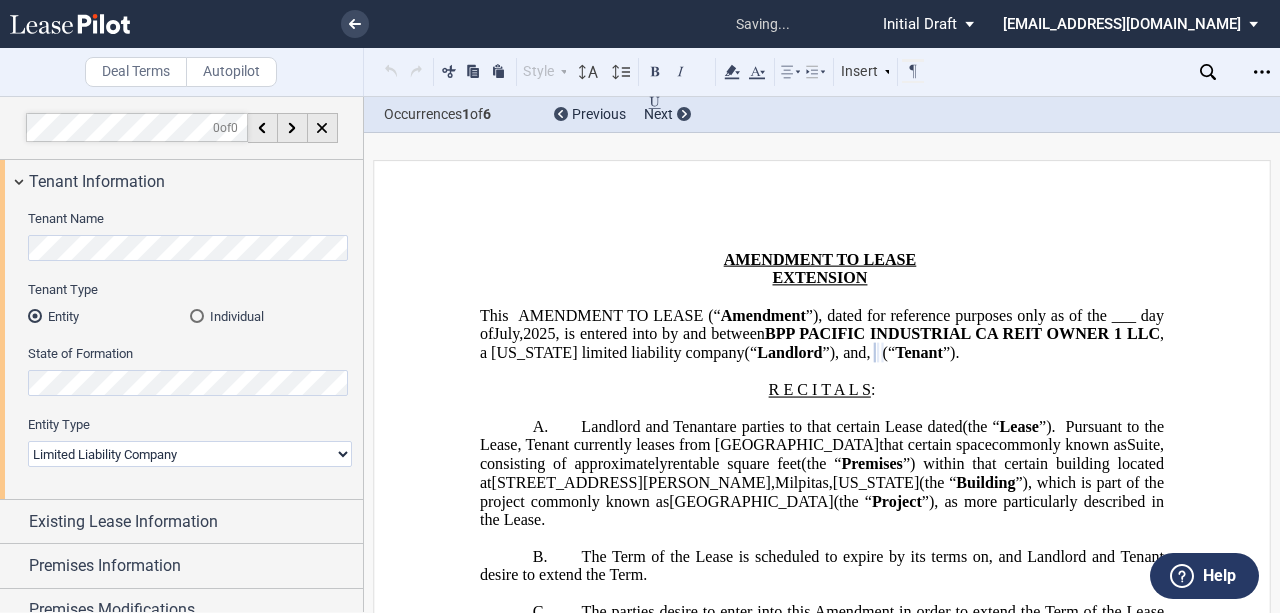 click on "," 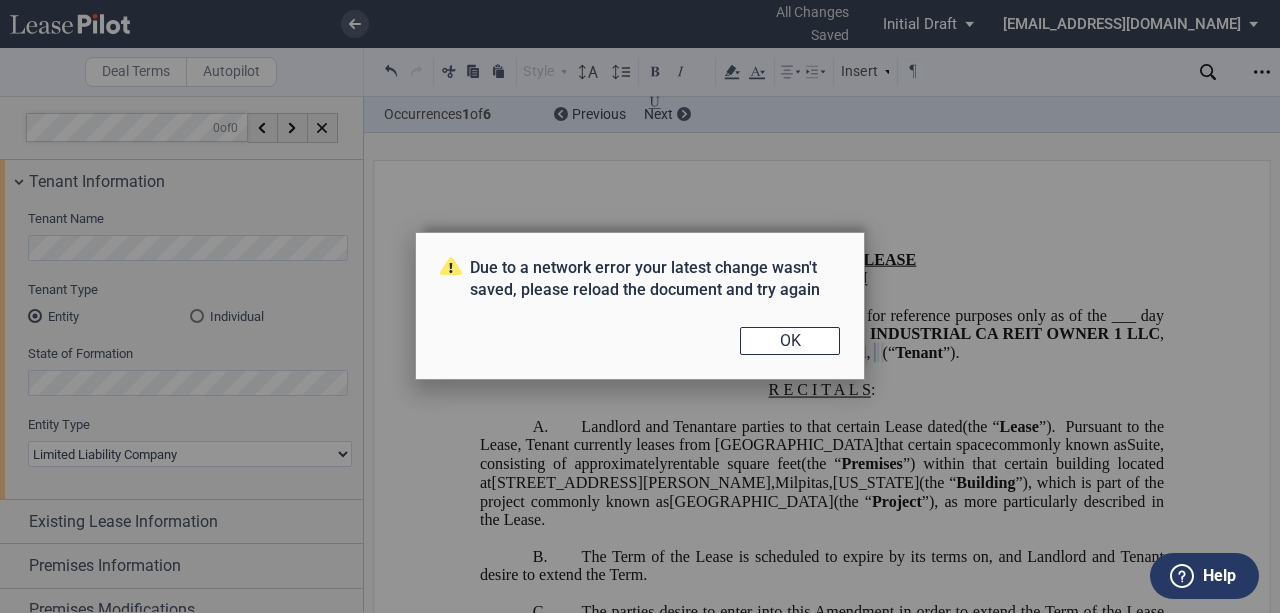 drag, startPoint x: 809, startPoint y: 342, endPoint x: 836, endPoint y: 375, distance: 42.638012 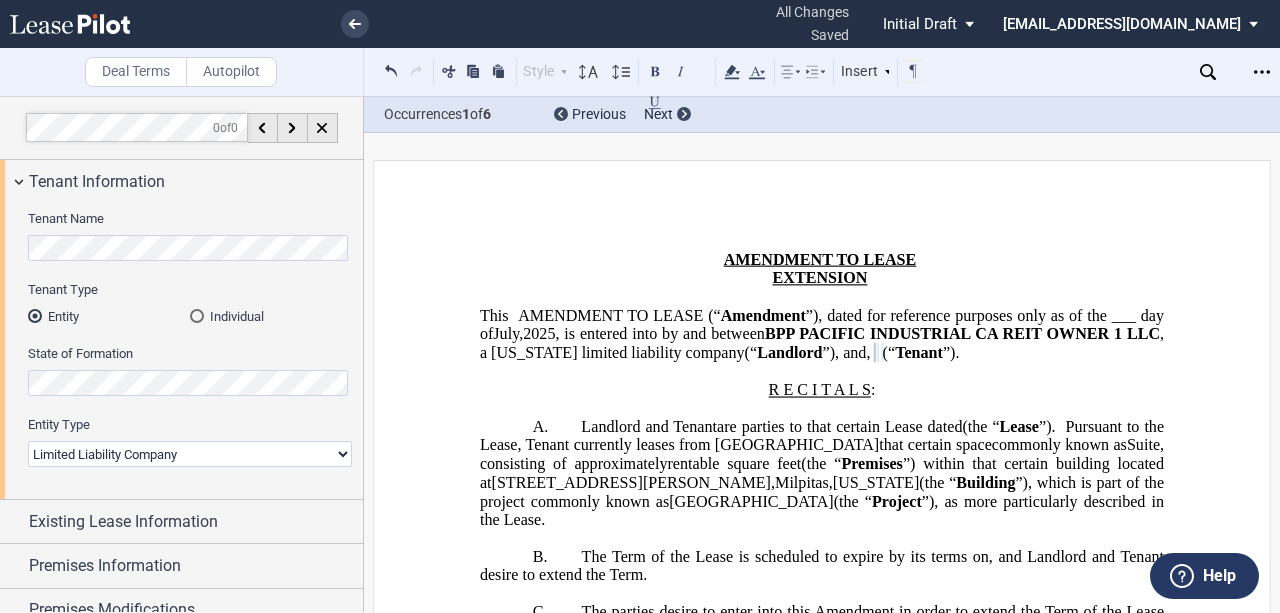 click on "Amendment" 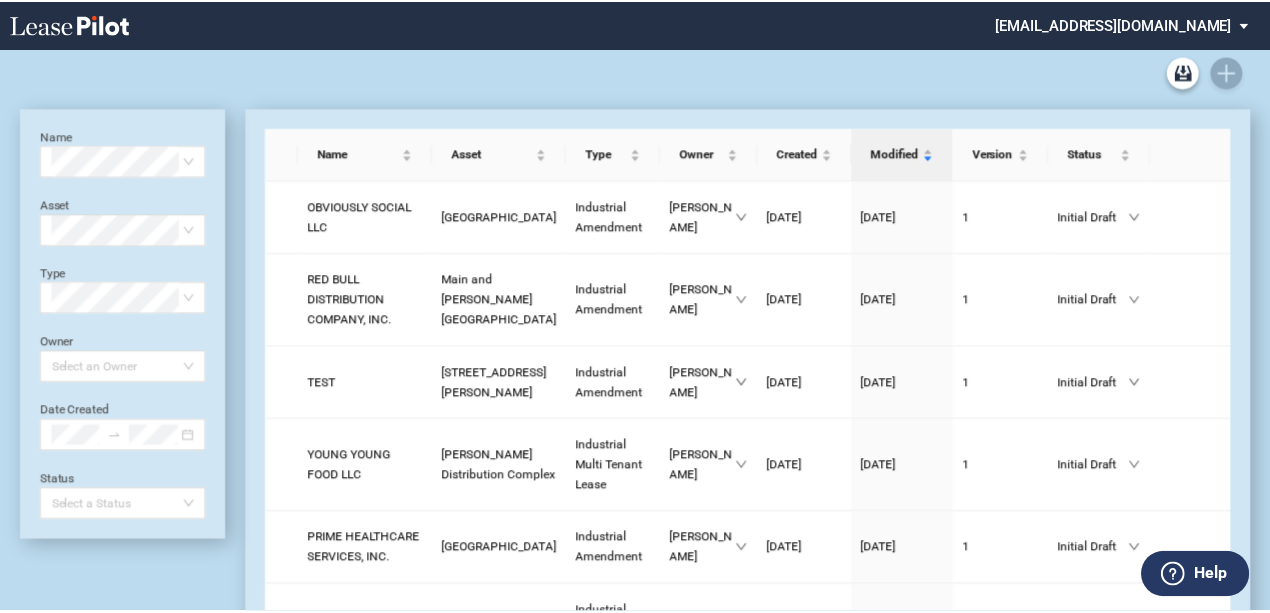 scroll, scrollTop: 0, scrollLeft: 0, axis: both 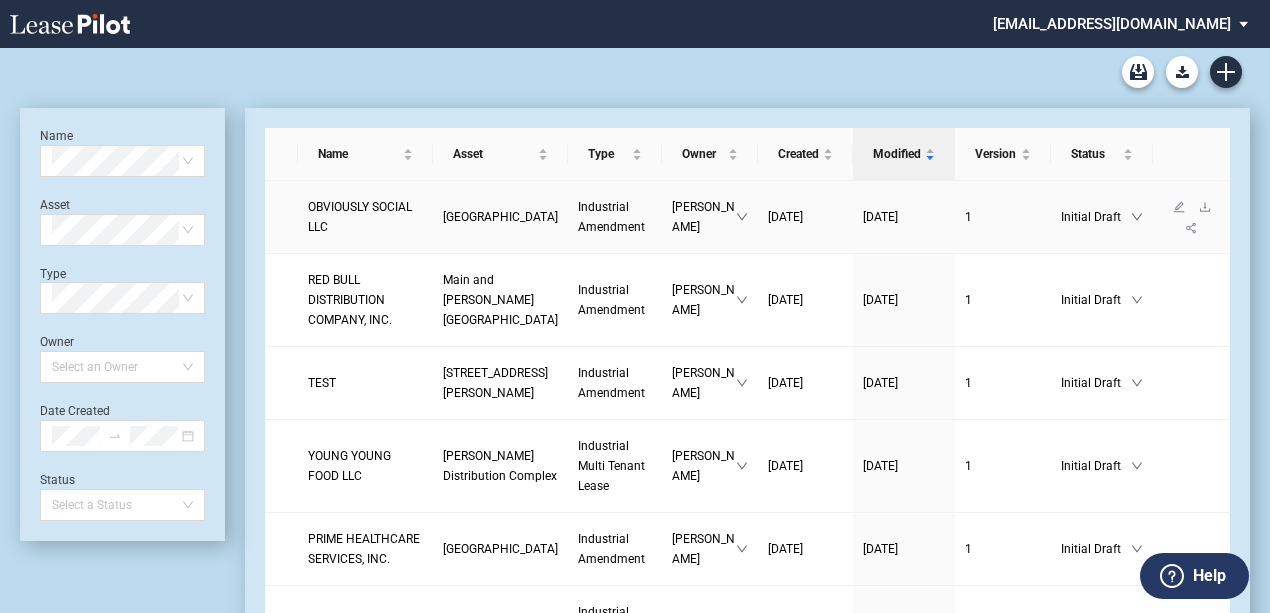 click on "OBVIOUSLY SOCIAL LLC" at bounding box center (365, 217) 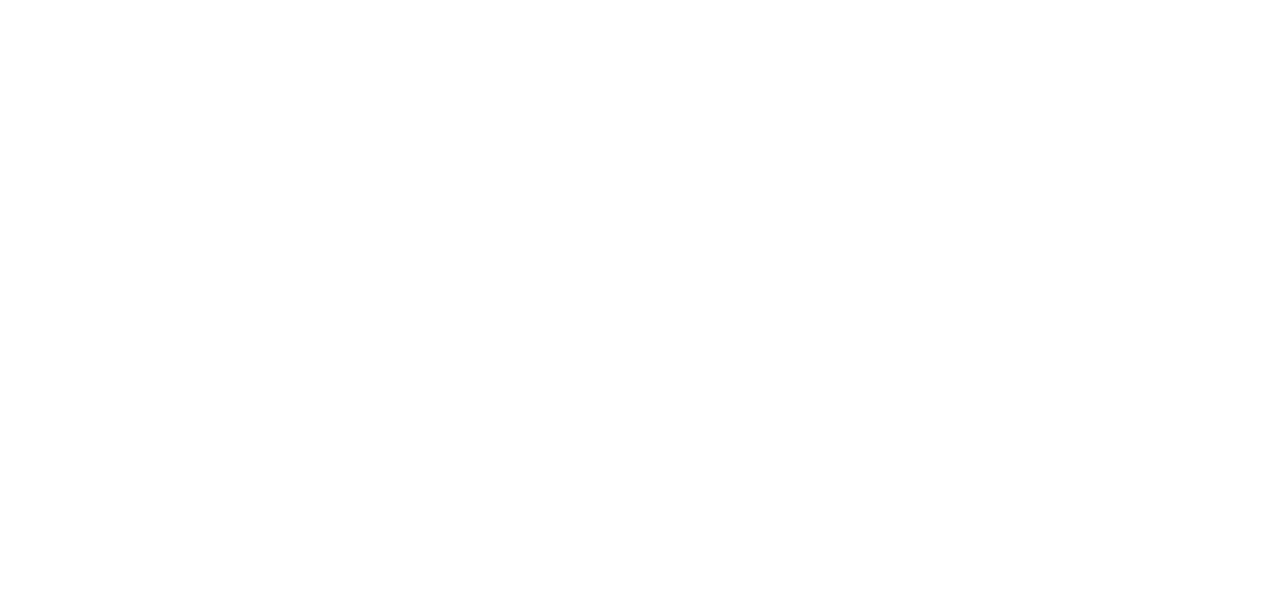 scroll, scrollTop: 0, scrollLeft: 0, axis: both 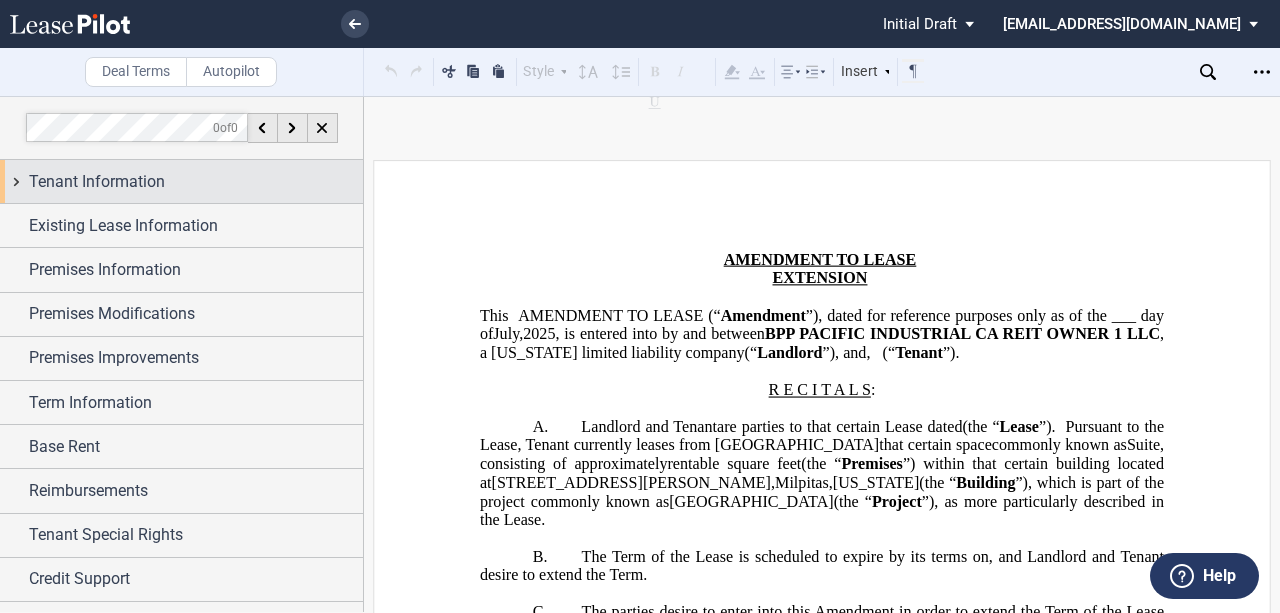 click on "Tenant Information" at bounding box center [97, 182] 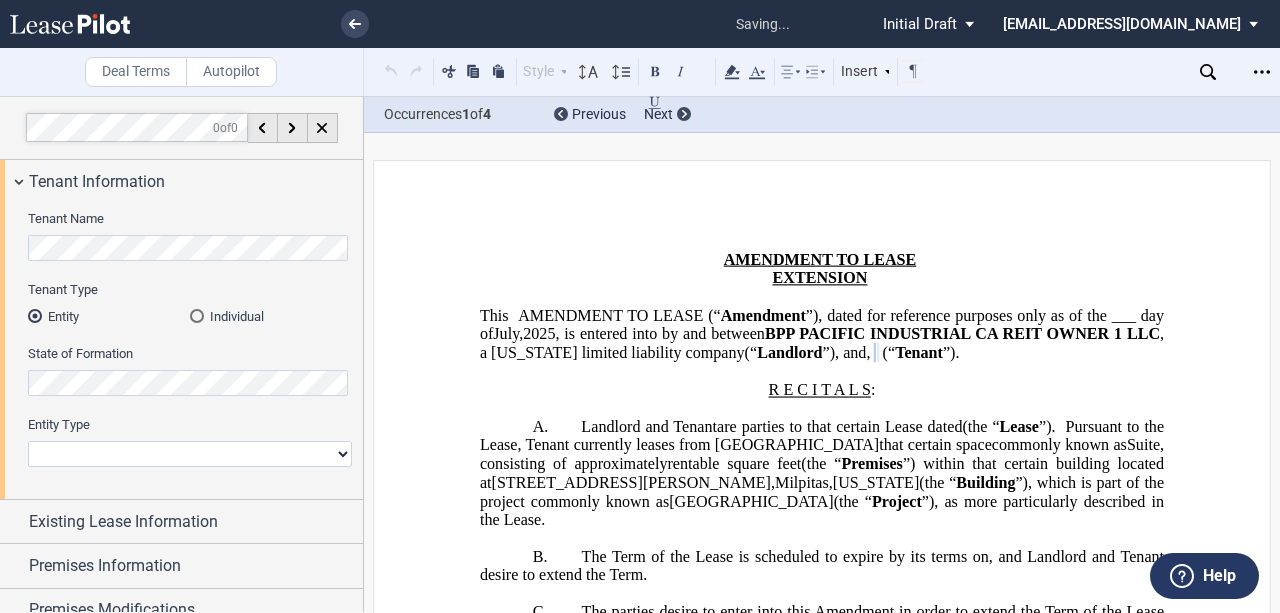 click on "Corporation
Limited Liability Company
General Partnership
Limited Partnership
Other" at bounding box center [190, 454] 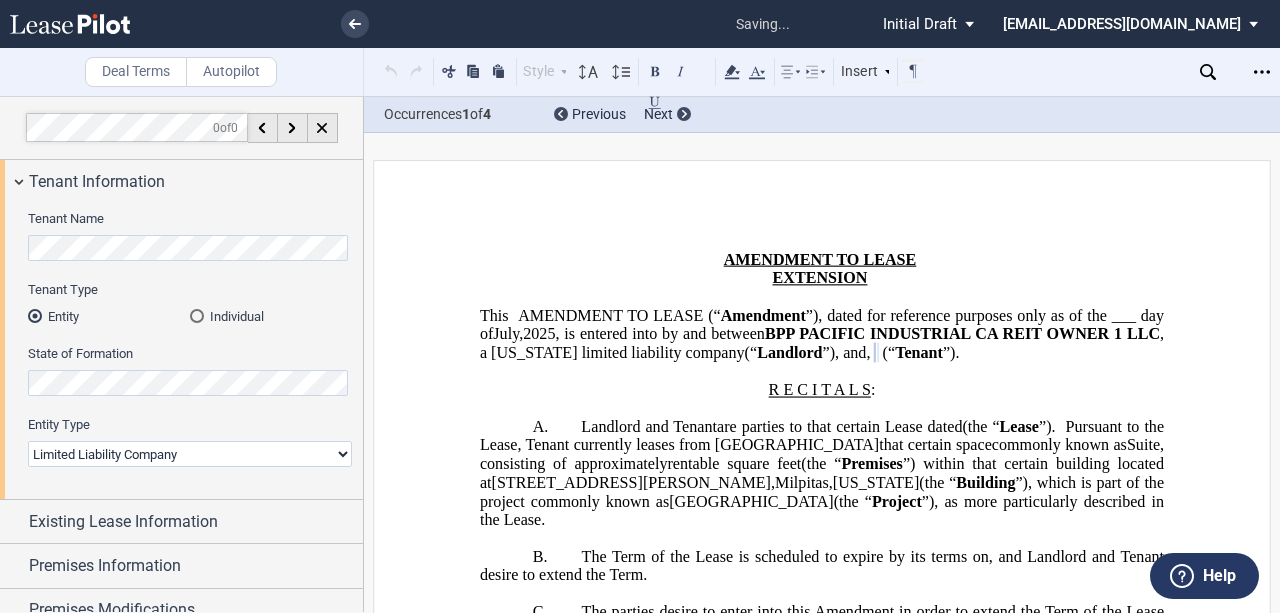 click on "Corporation
Limited Liability Company
General Partnership
Limited Partnership
Other" at bounding box center (190, 454) 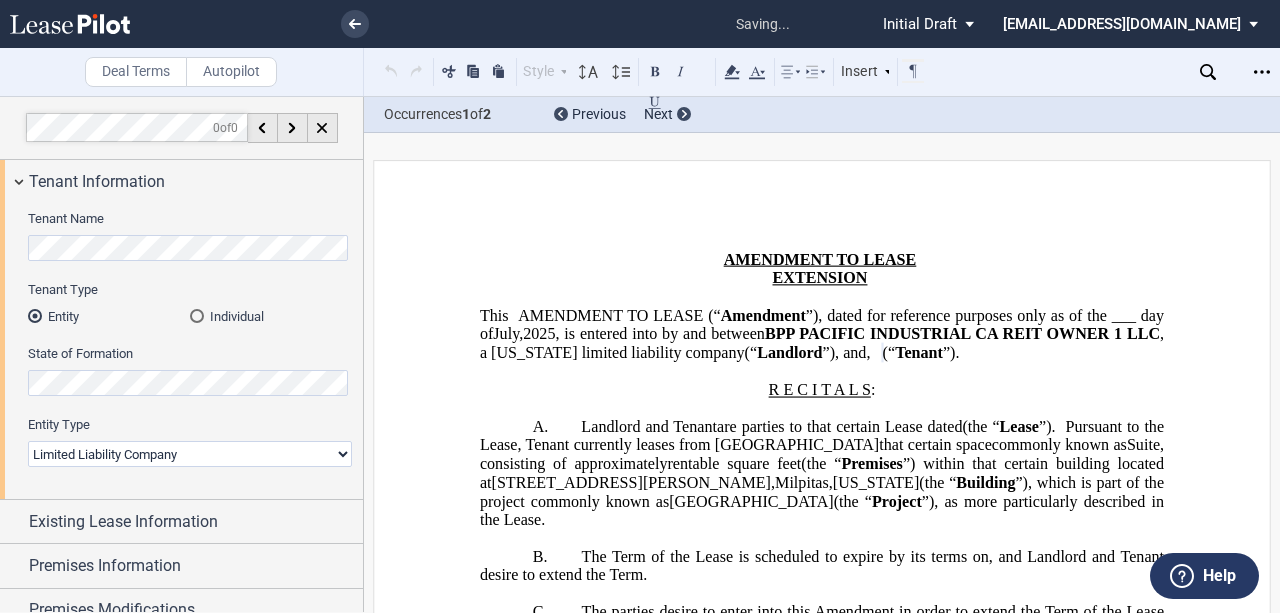 click on "Milpitas" 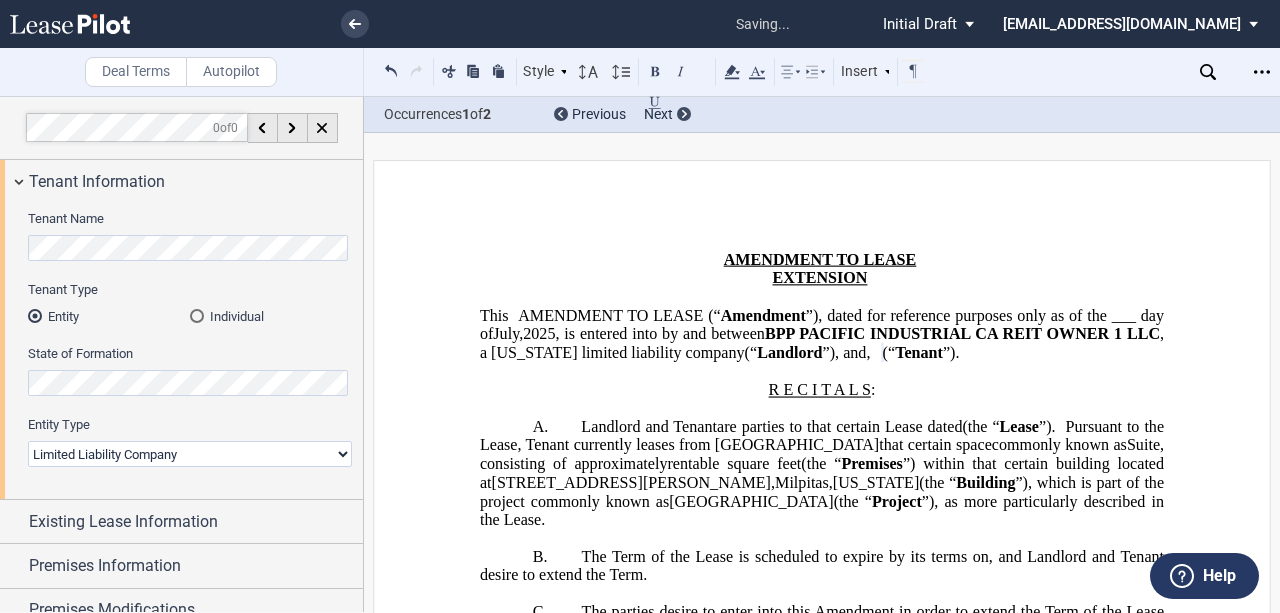 click on "are parties to that certain Lease dated" 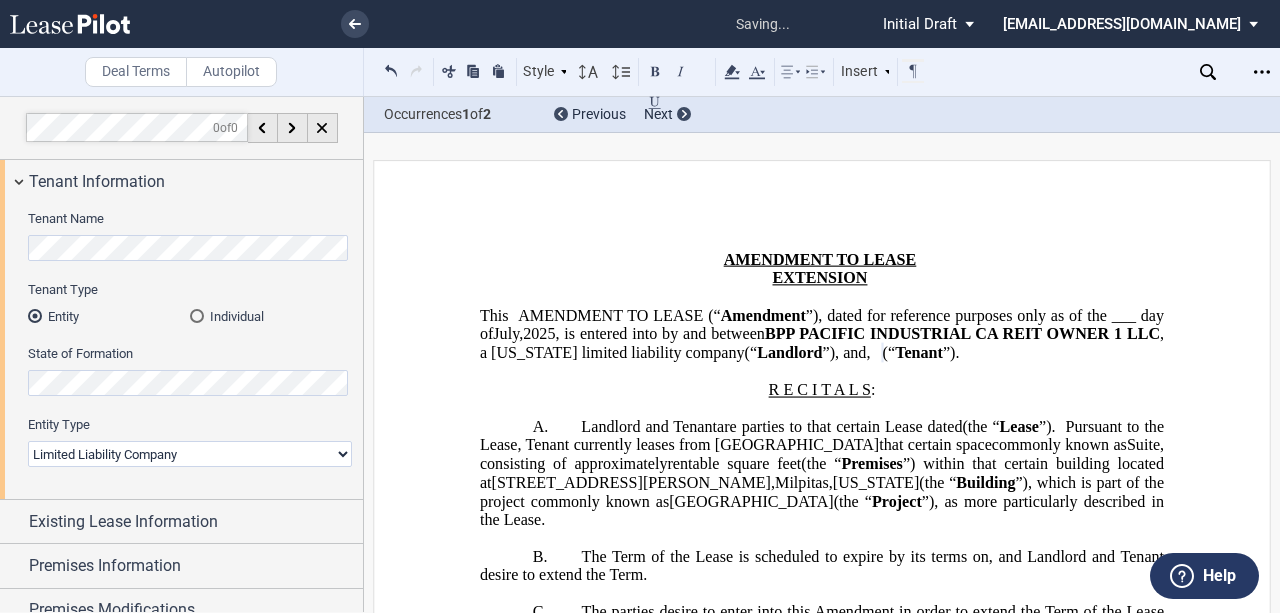 type 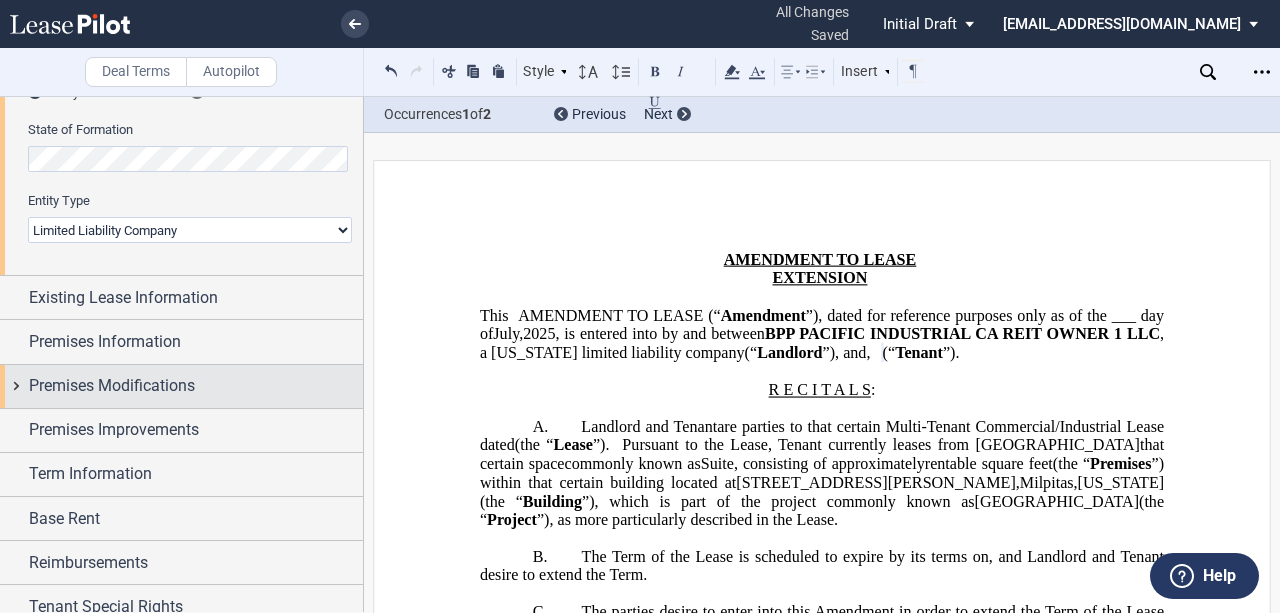 scroll, scrollTop: 266, scrollLeft: 0, axis: vertical 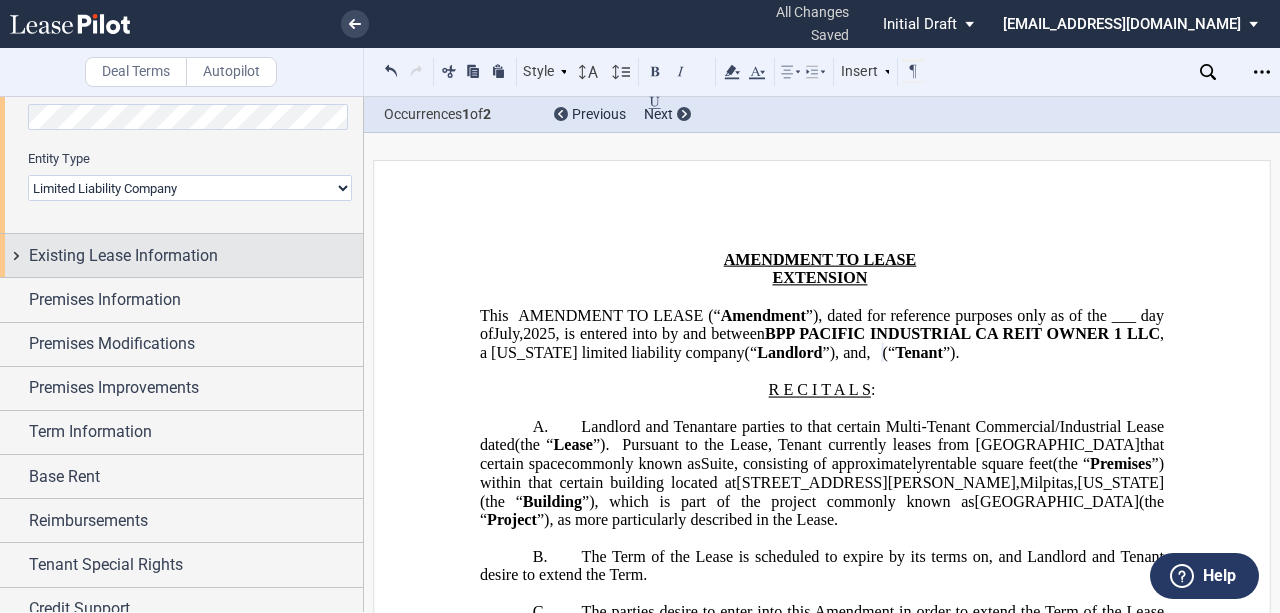click on "Existing Lease Information" at bounding box center [196, 256] 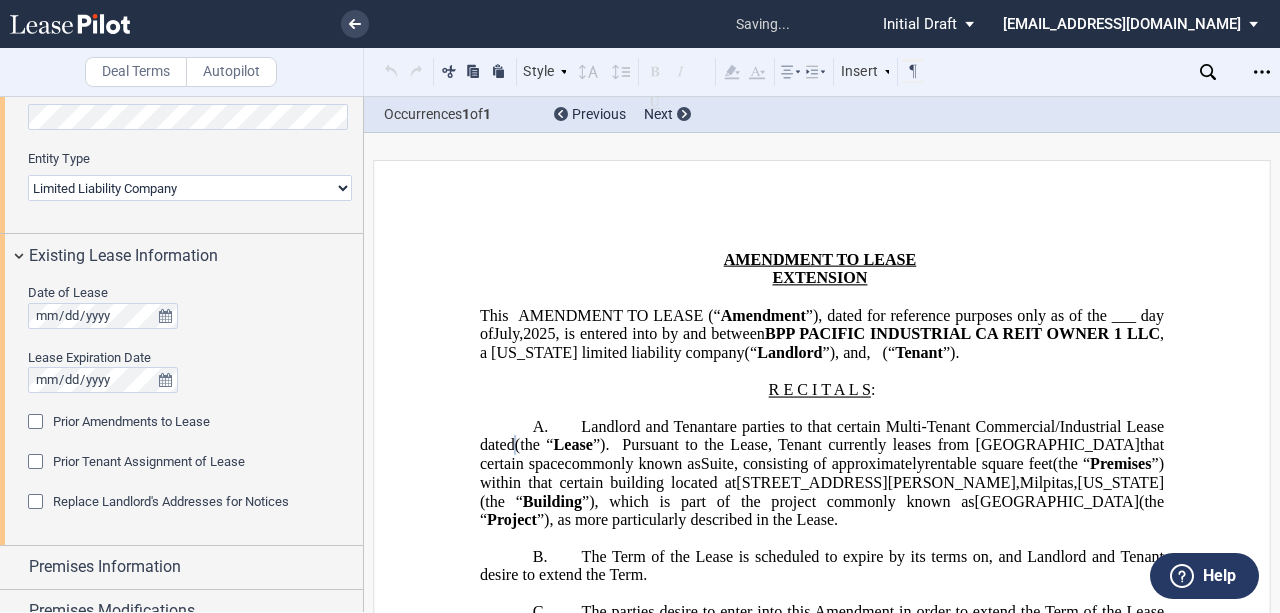 scroll, scrollTop: 66, scrollLeft: 0, axis: vertical 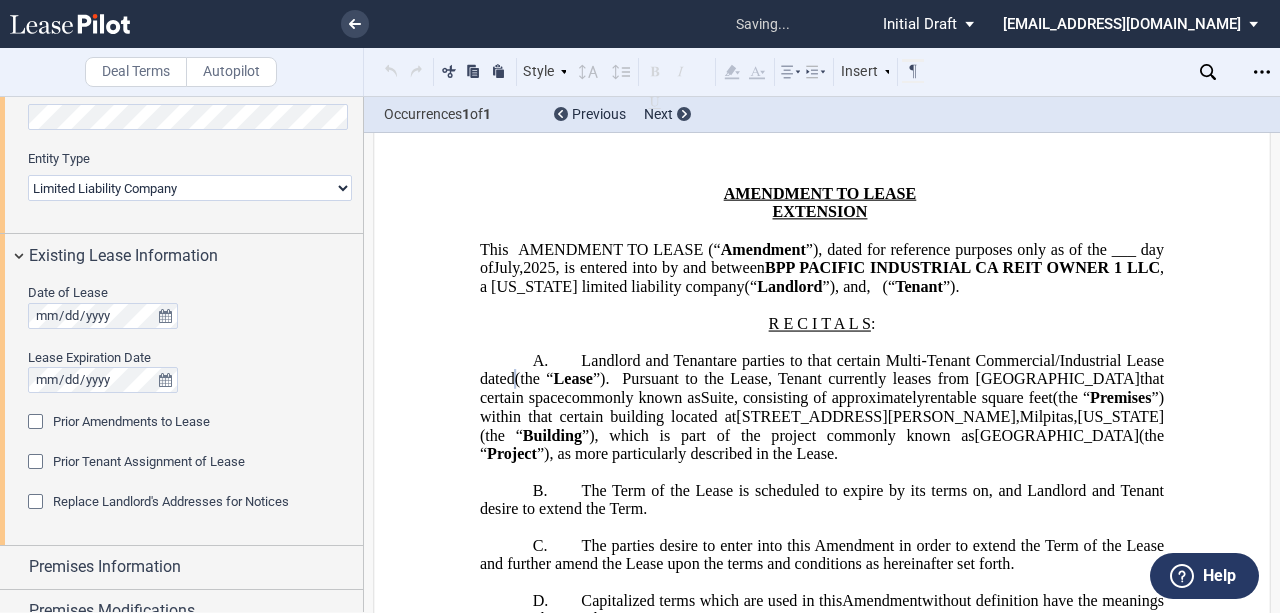 click on "”), which is part of the project commonly known as" 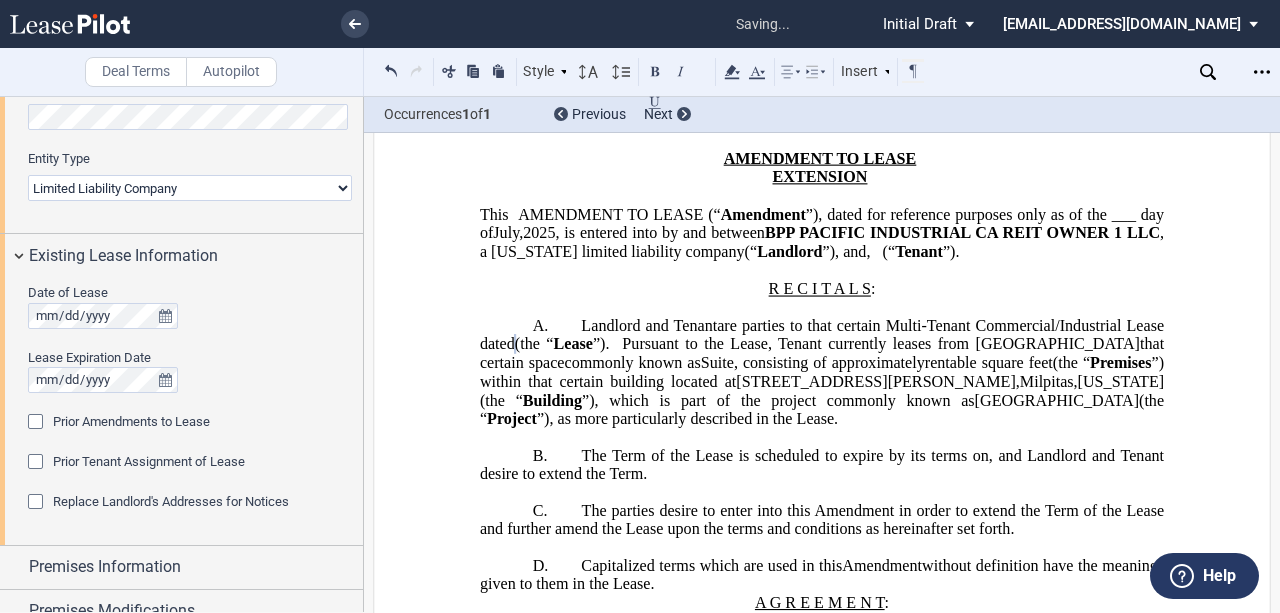 scroll, scrollTop: 133, scrollLeft: 0, axis: vertical 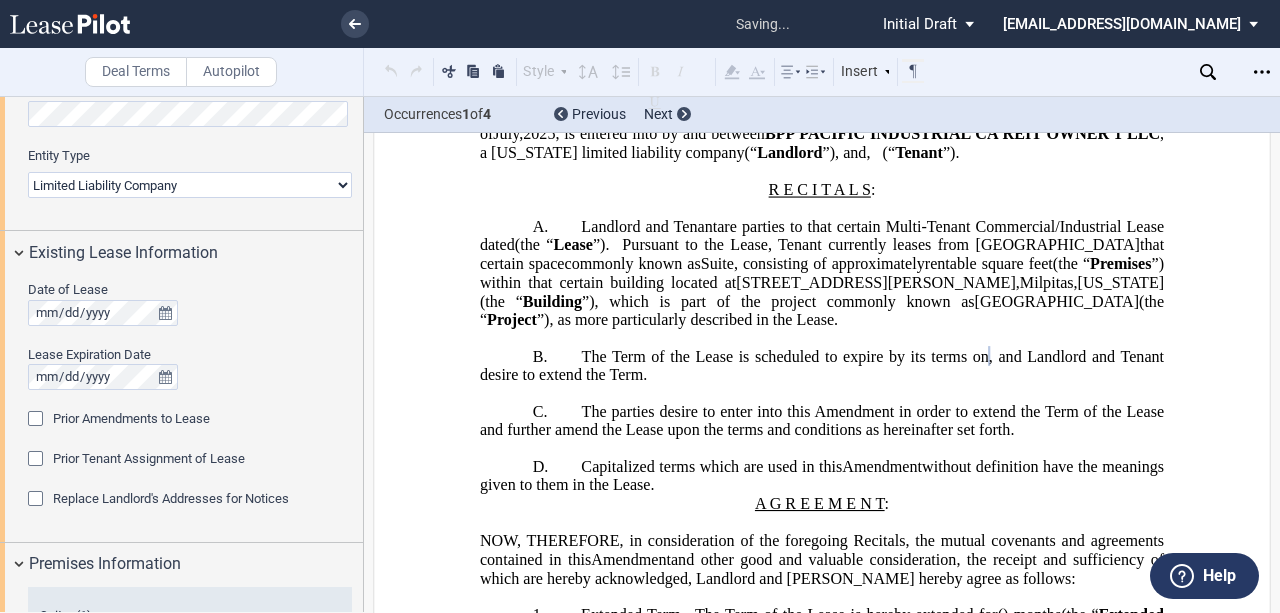 click on "The Term of the Lease is scheduled to expire by its terms on" 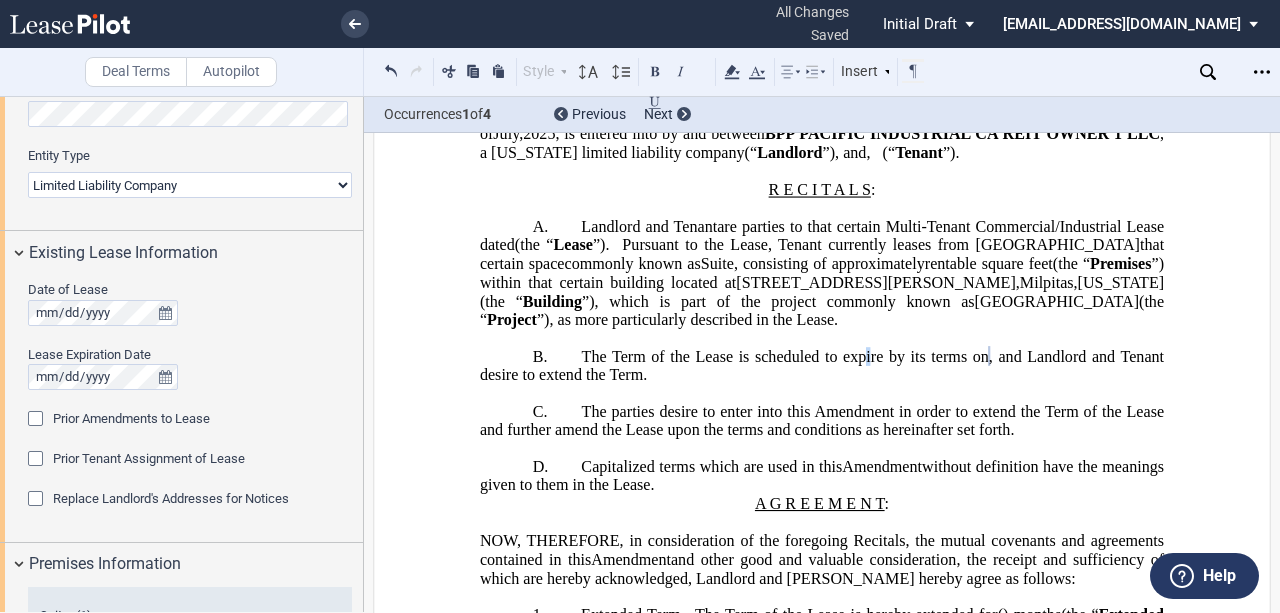 drag, startPoint x: 726, startPoint y: 322, endPoint x: 723, endPoint y: 332, distance: 10.440307 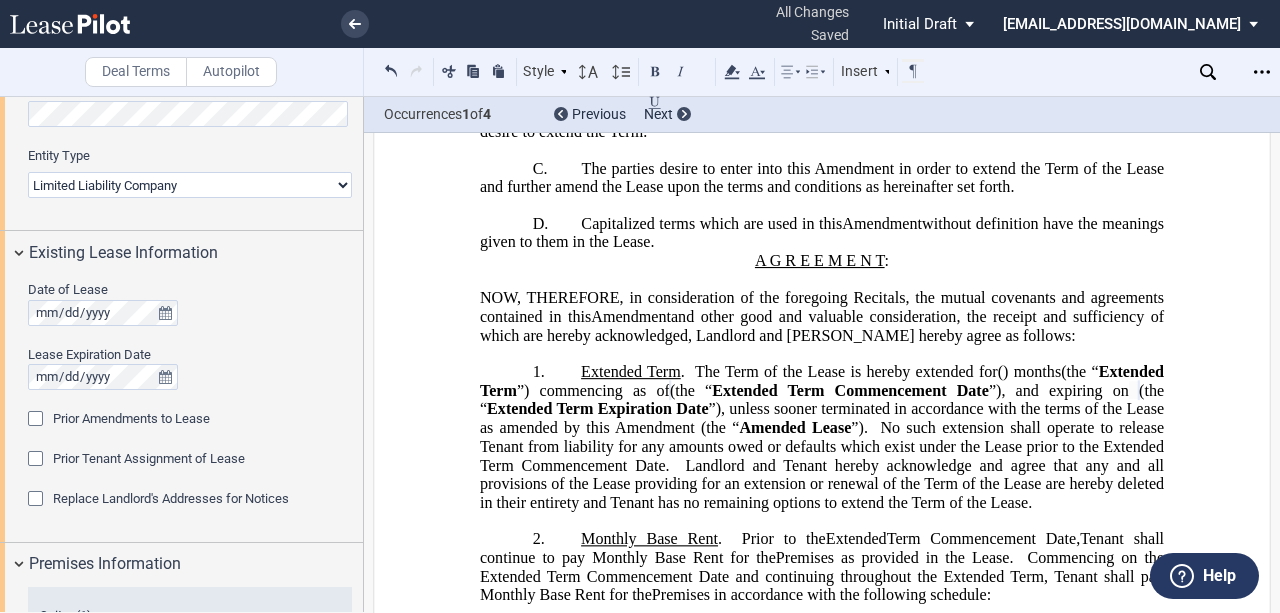 scroll, scrollTop: 533, scrollLeft: 0, axis: vertical 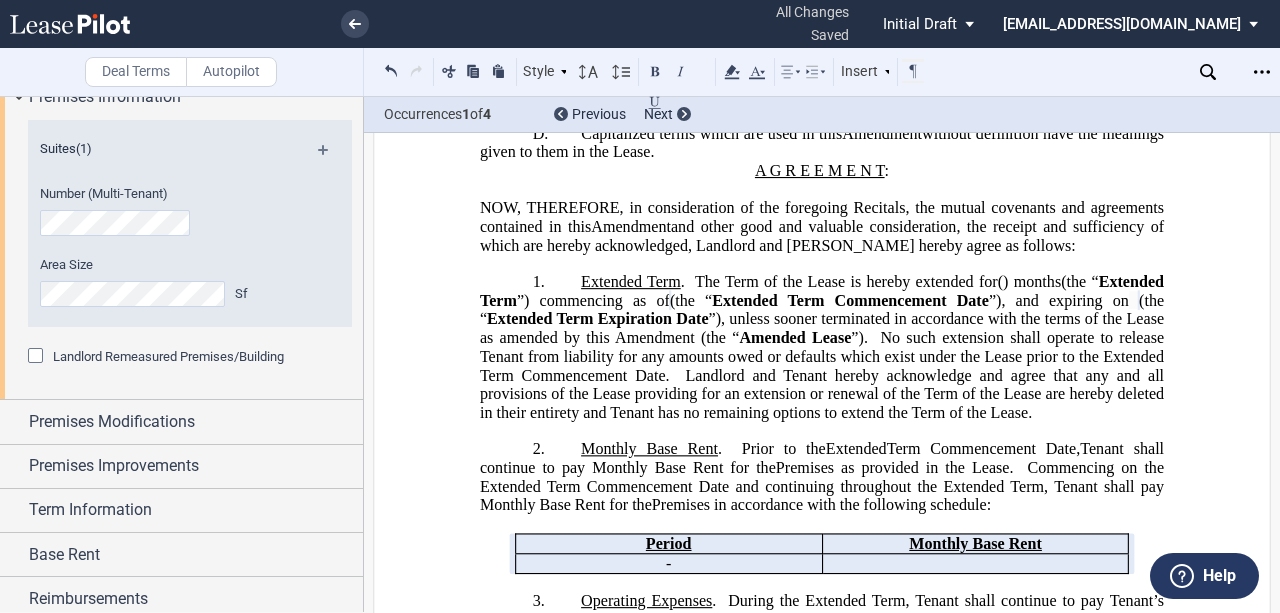 drag, startPoint x: 838, startPoint y: 399, endPoint x: 771, endPoint y: 420, distance: 70.21396 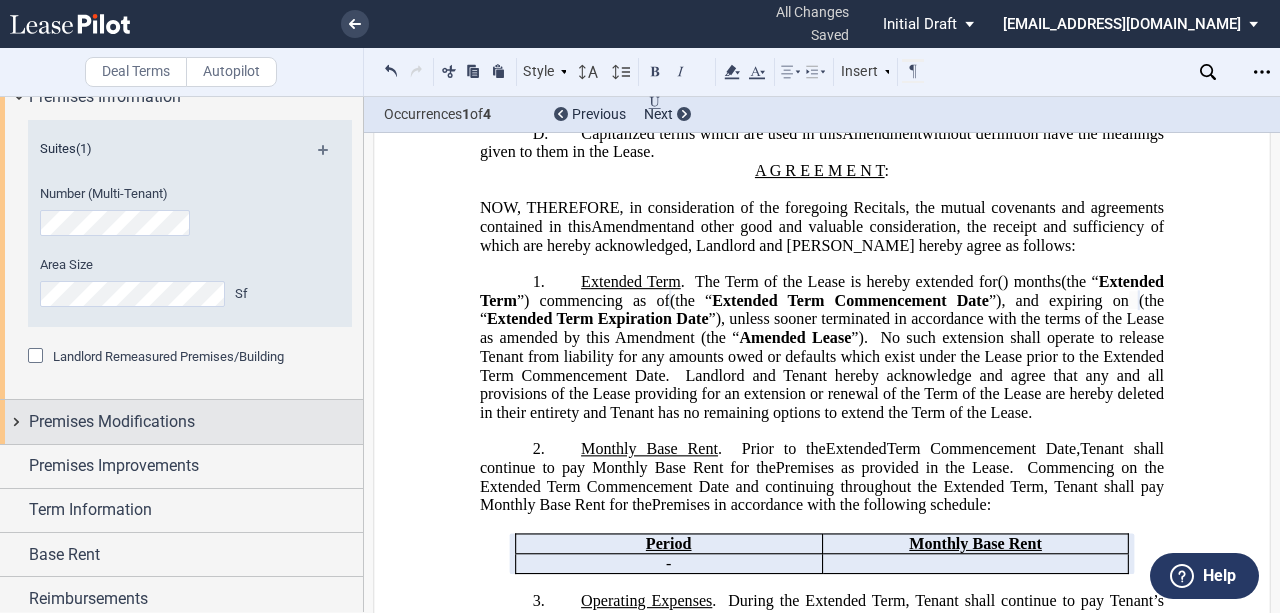 click on "Premises Modifications" at bounding box center (196, 422) 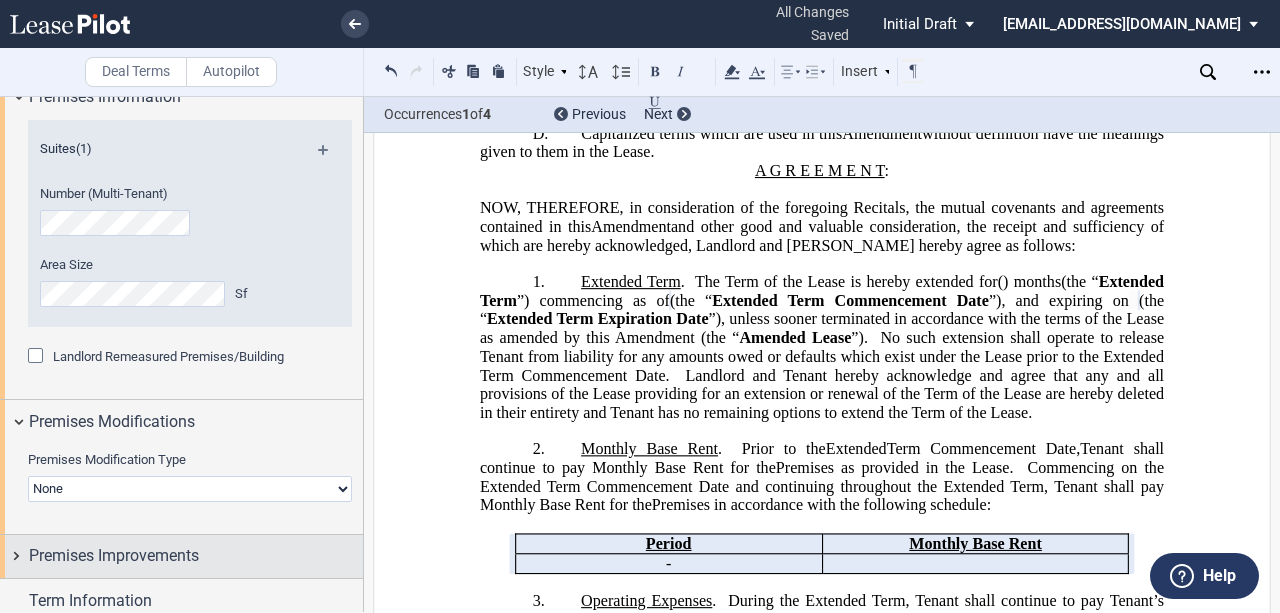 click on "Premises Improvements" at bounding box center [114, 556] 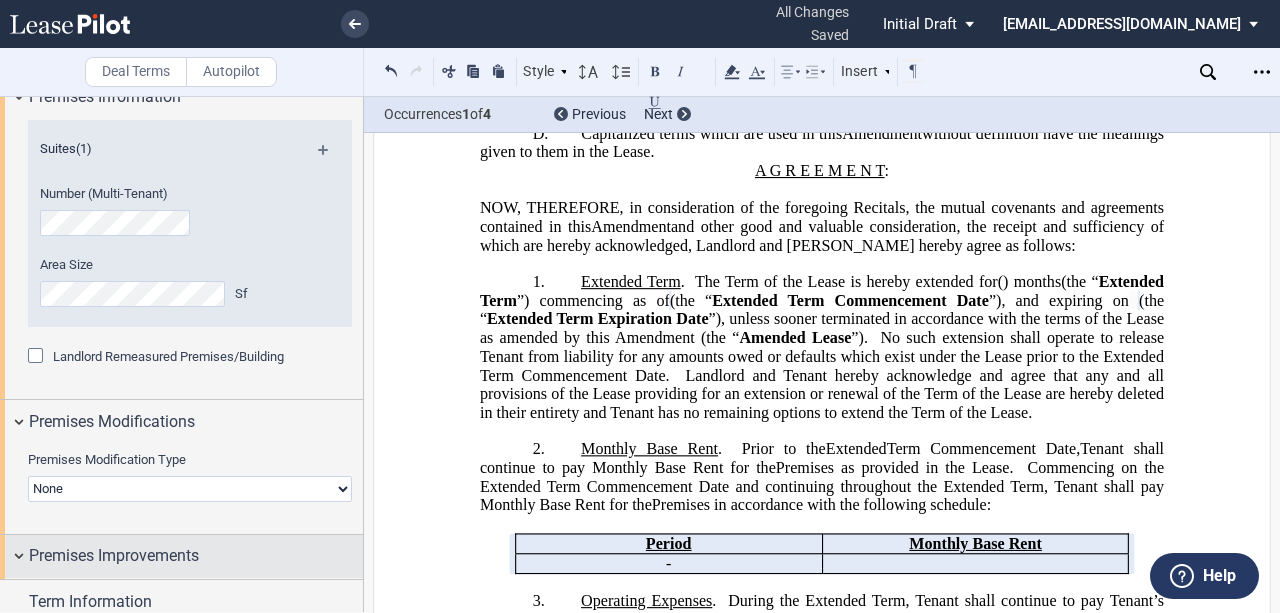 click on "Premises Improvements" at bounding box center (196, 556) 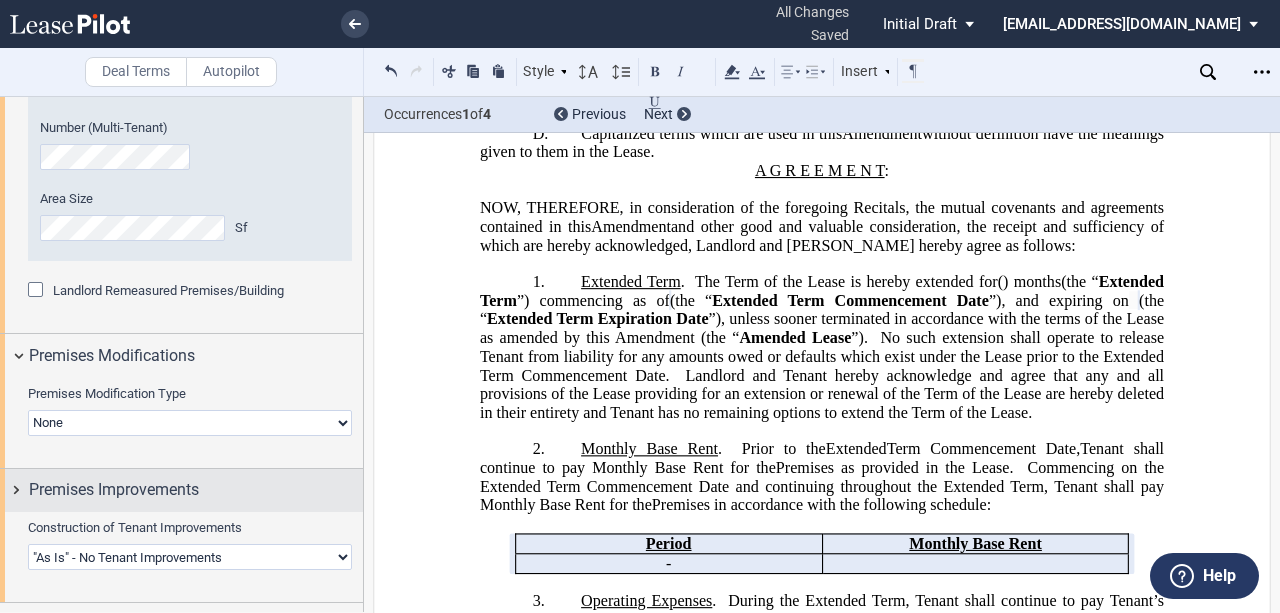 click on "Premises Improvements" at bounding box center [196, 490] 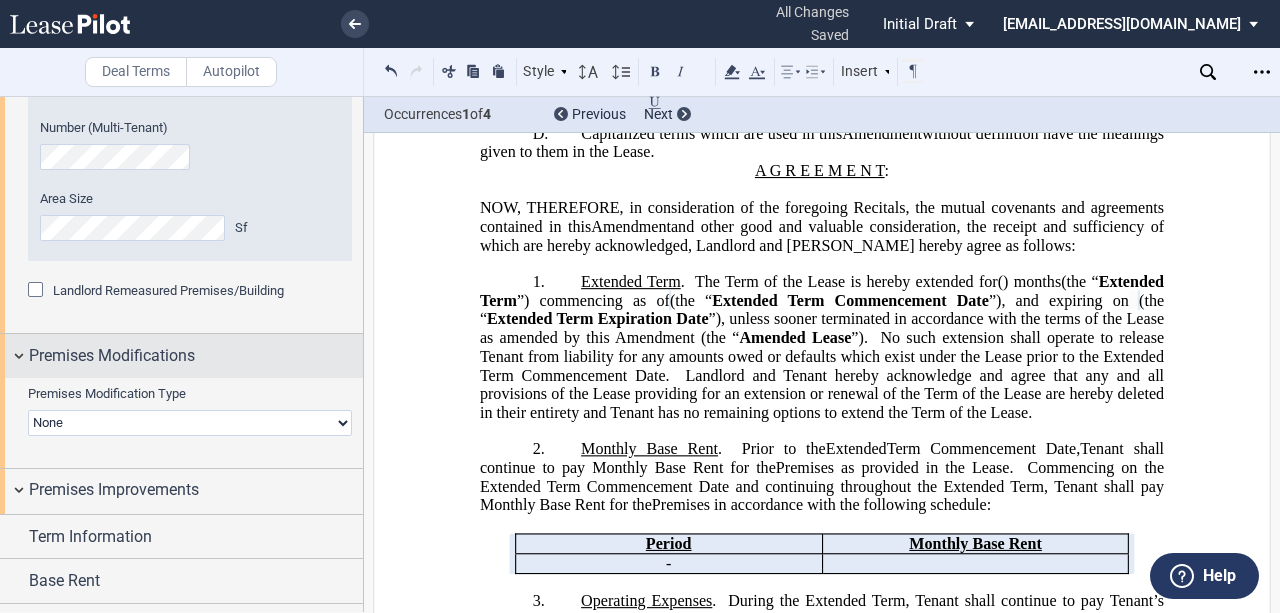 click on "Premises Modifications" at bounding box center [196, 356] 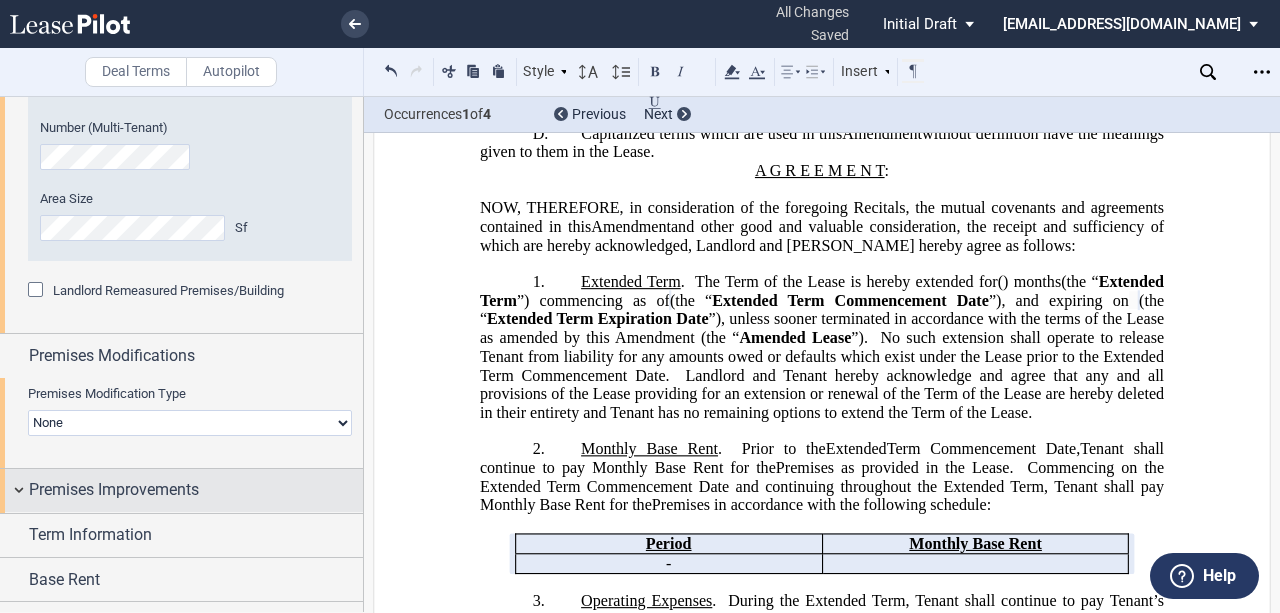 scroll, scrollTop: 965, scrollLeft: 0, axis: vertical 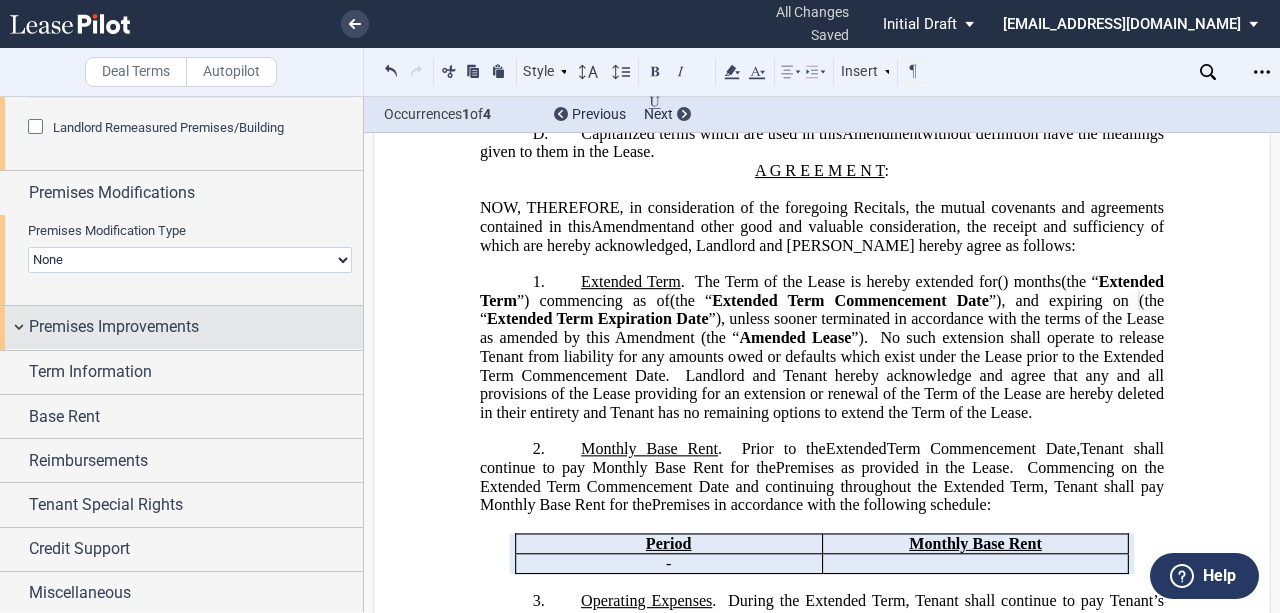 click on "Premises Improvements" at bounding box center [181, 327] 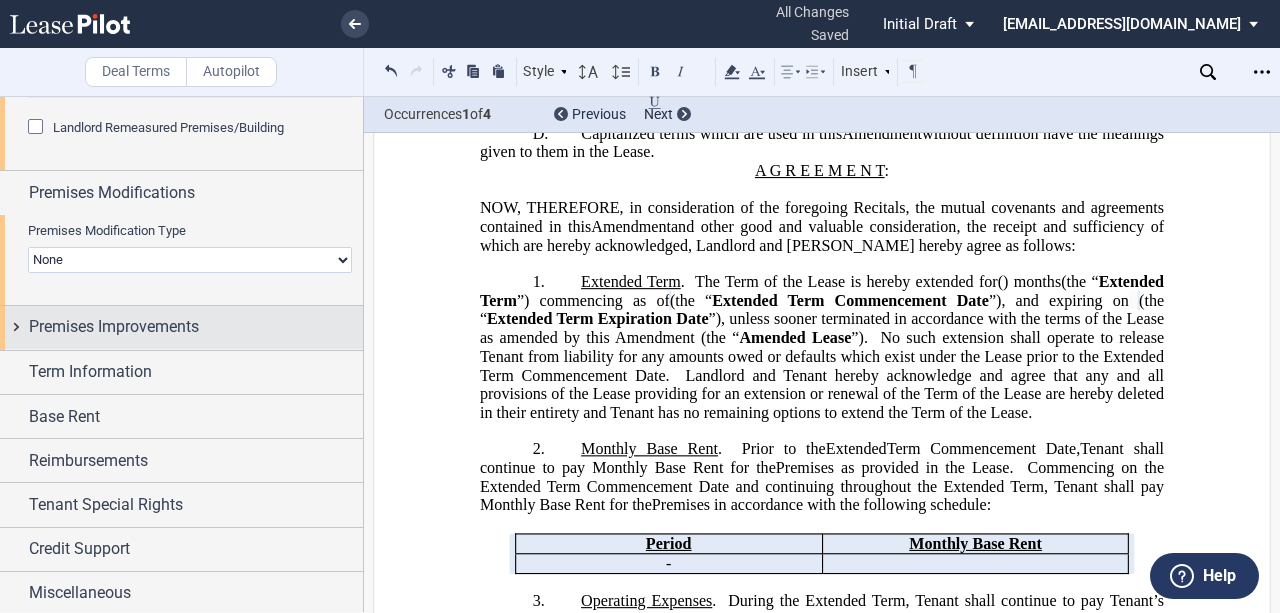 click on "Premises Improvements" at bounding box center [181, 327] 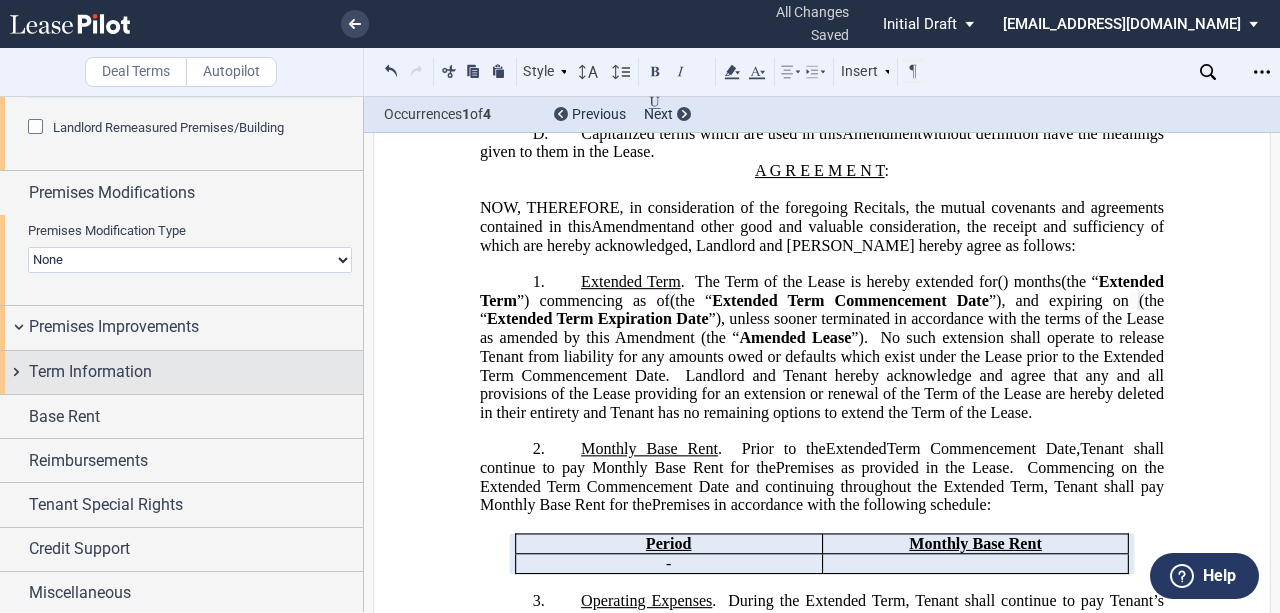 click on "Premises Improvements" at bounding box center (181, 327) 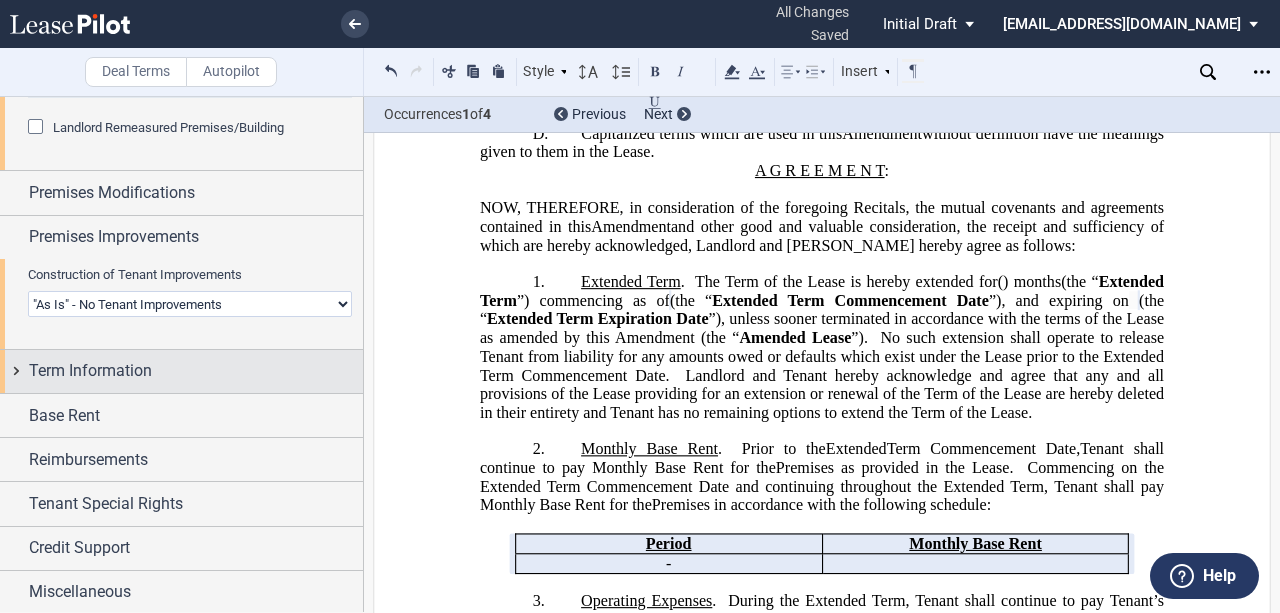 click on "Premises Improvements" at bounding box center (181, 237) 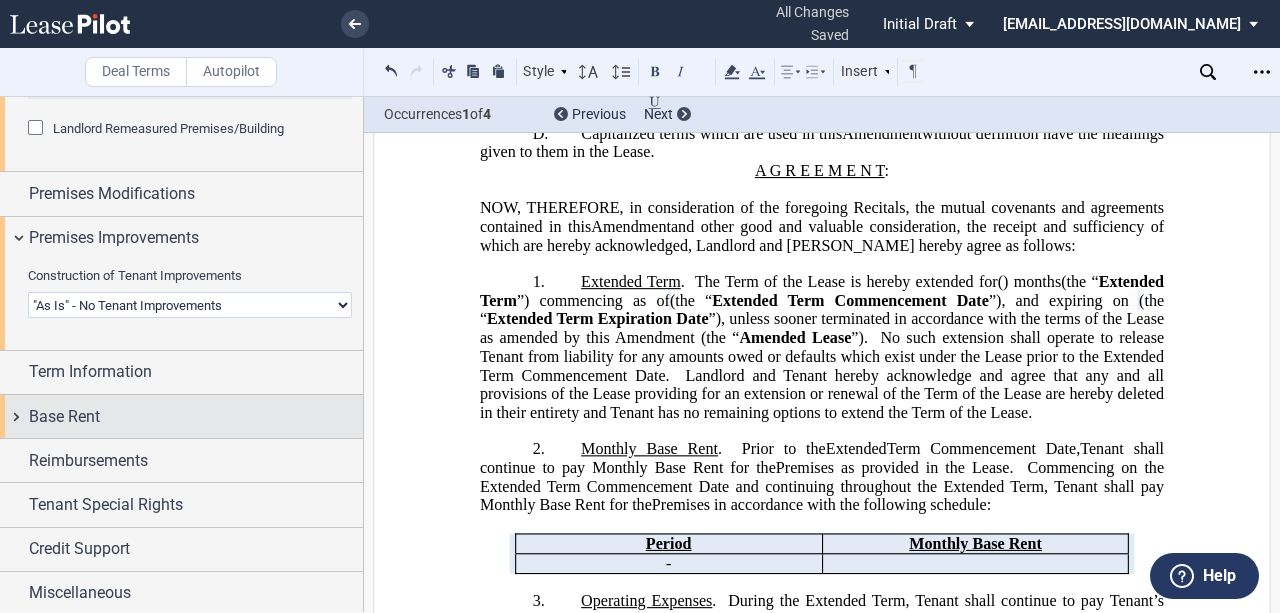 scroll, scrollTop: 231, scrollLeft: 0, axis: vertical 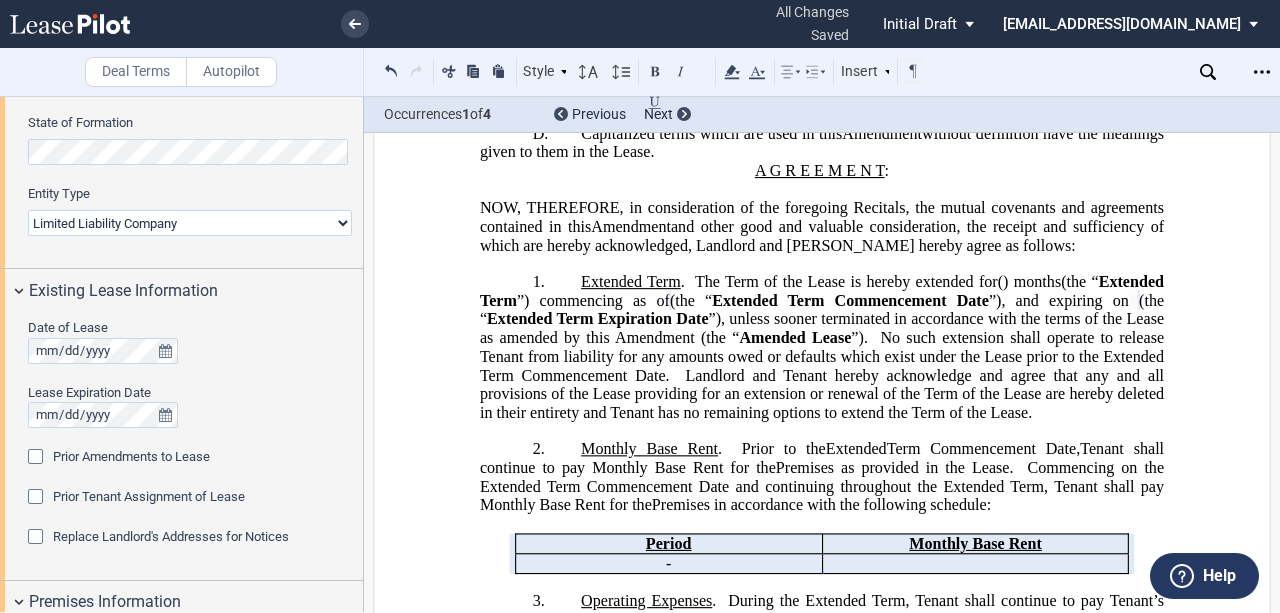 click on "Term Information" at bounding box center [90, 1016] 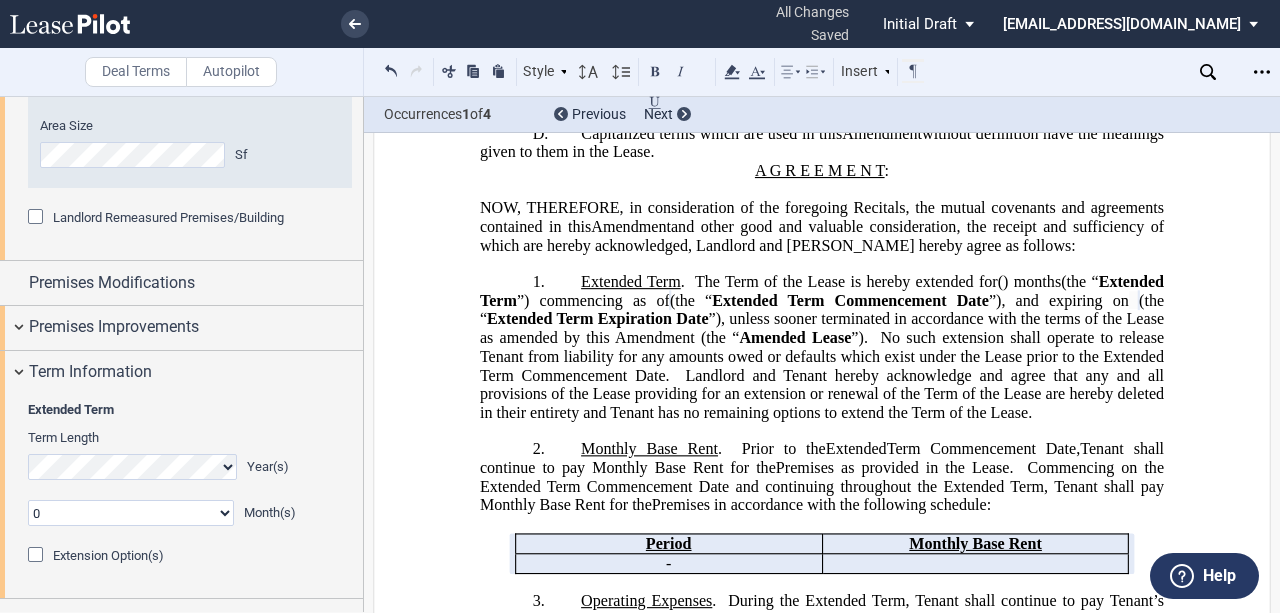 scroll, scrollTop: 1008, scrollLeft: 0, axis: vertical 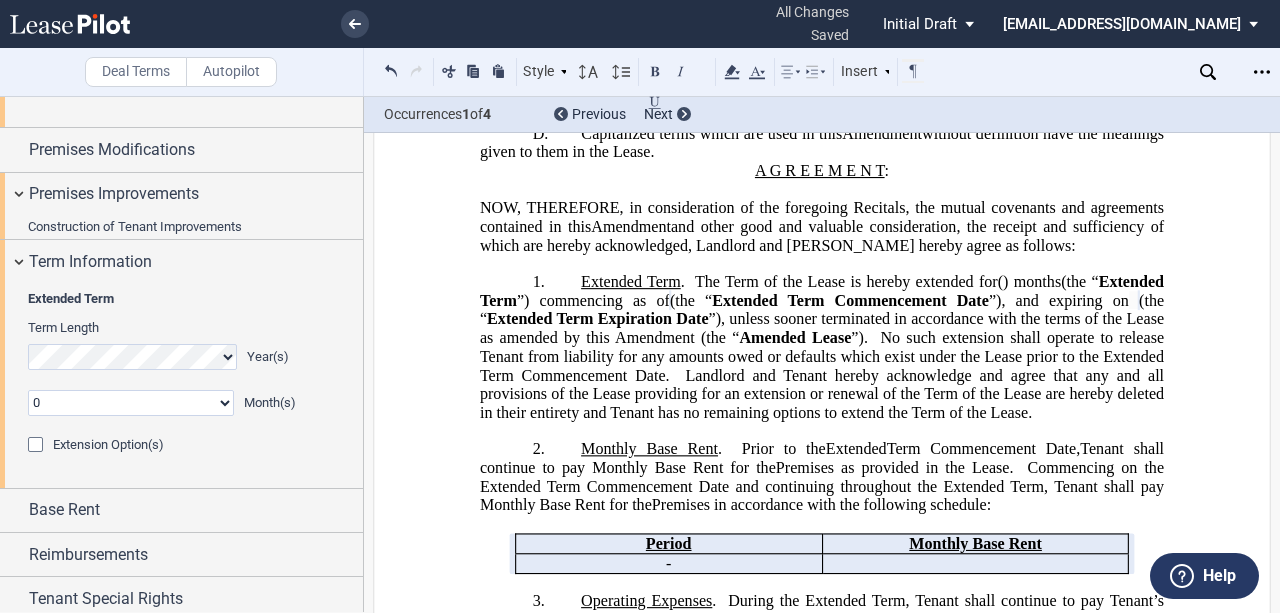 click on "Extended Term
Term Length
Year(s)
0 1 2 3 4 5 6 7 8 9 10 11
Month(s)
Extended Term Not Applicable in a Termination
Extension Option(s)
Number of Option Terms
One
Two" at bounding box center [190, 382] 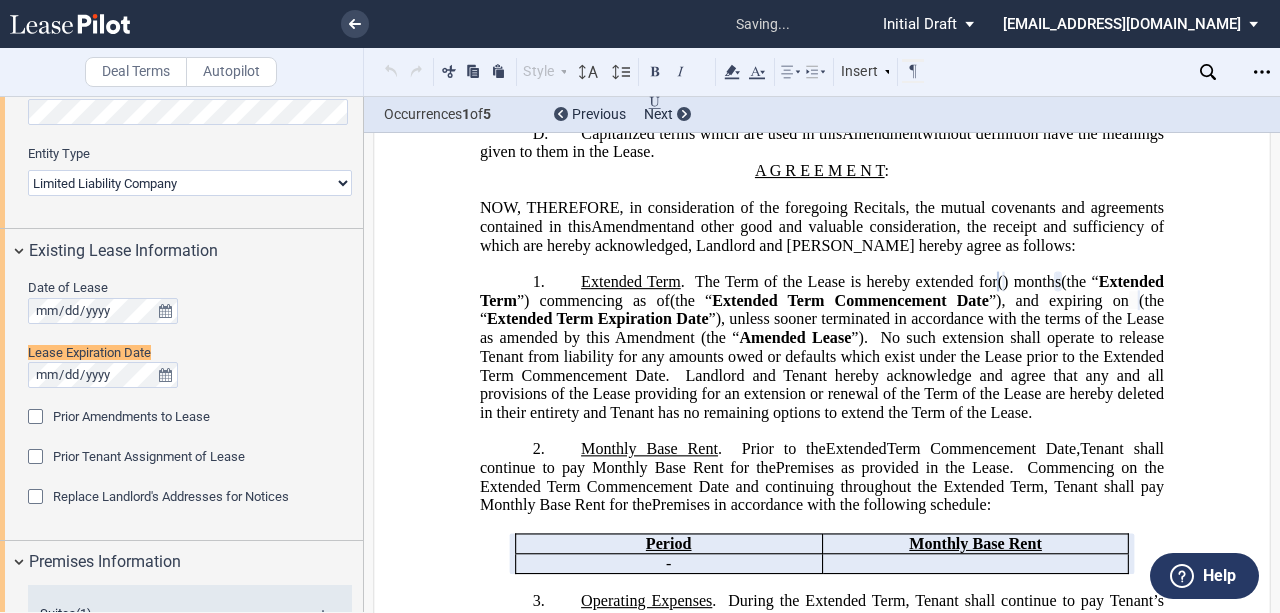 scroll, scrollTop: 269, scrollLeft: 0, axis: vertical 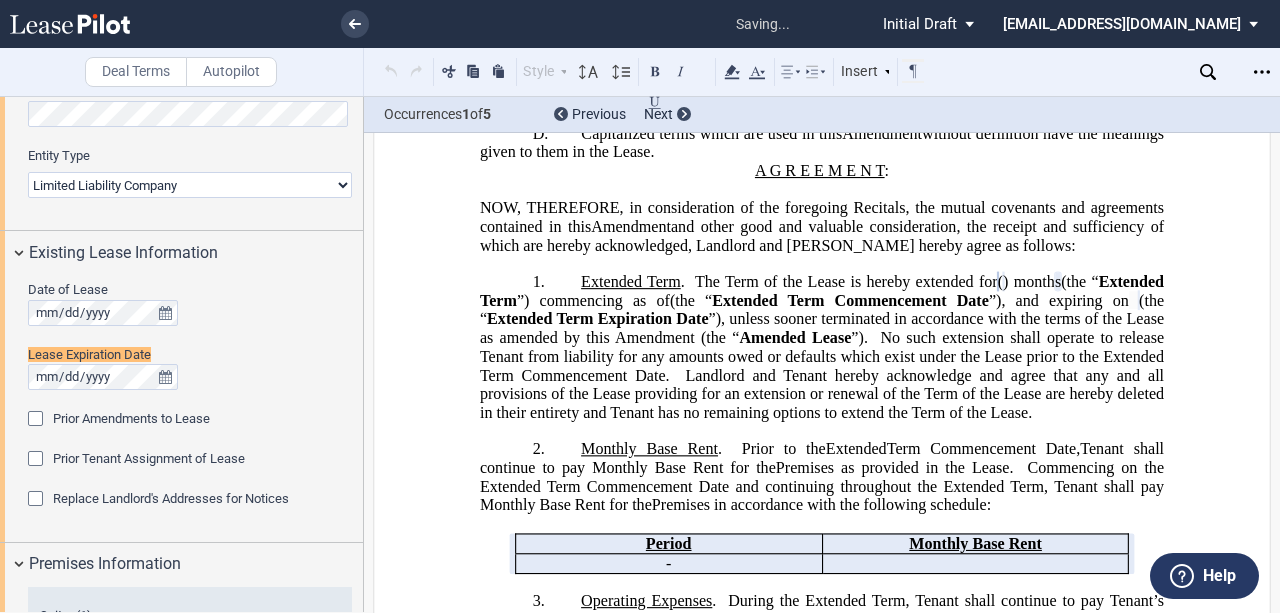 click on "No such extension shall operate to release Tenant from liability for any amounts owed or defaults which exist under the Lease prior to the Extended Term Commencement Date." 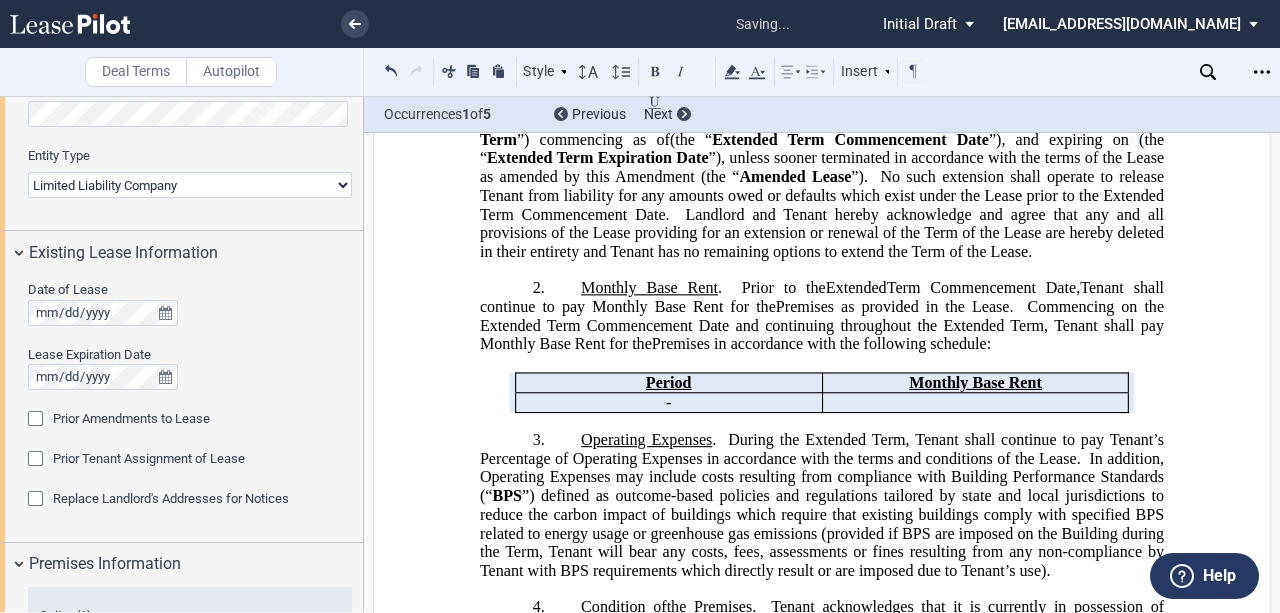 scroll, scrollTop: 800, scrollLeft: 0, axis: vertical 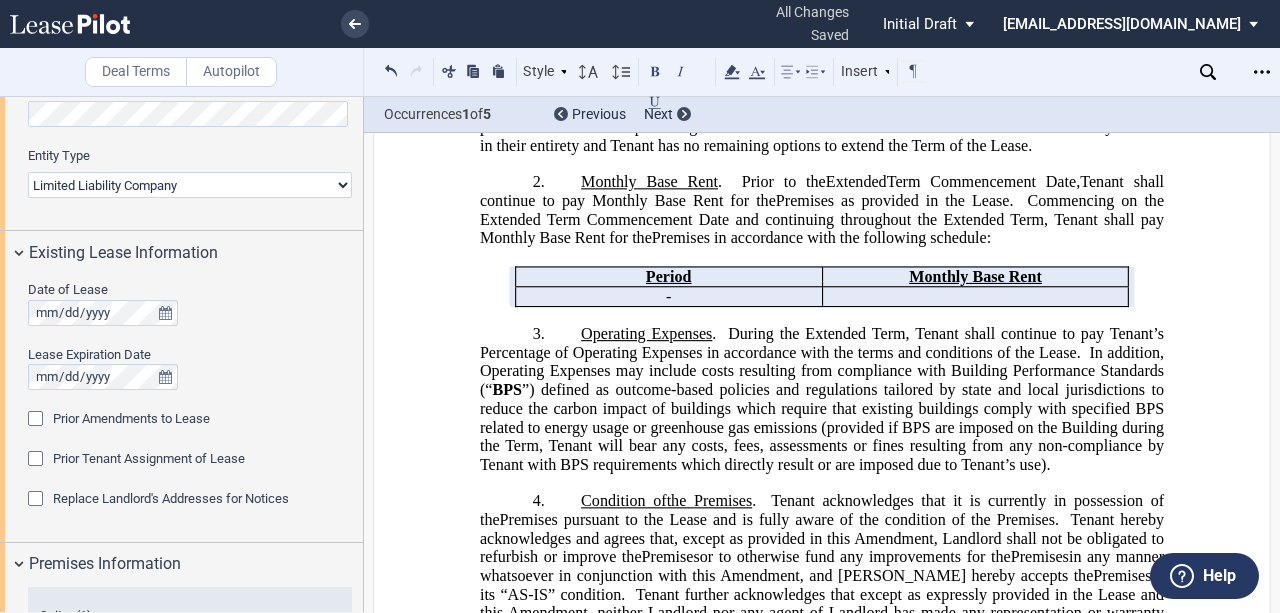 click on "”) defined as outcome-based policies and regulations tailored by state and local jurisdictions to reduce the carbon impact of buildings which require that existing buildings comply with specified BPS related to energy usage or greenhouse gas emissions (provided if BPS are imposed on the Building during the Term, Tenant will bear any costs, fees, assessments or fines resulting from any non-compliance by Tenant with BPS requirements which directly result or are imposed due to Tenant’s use)." 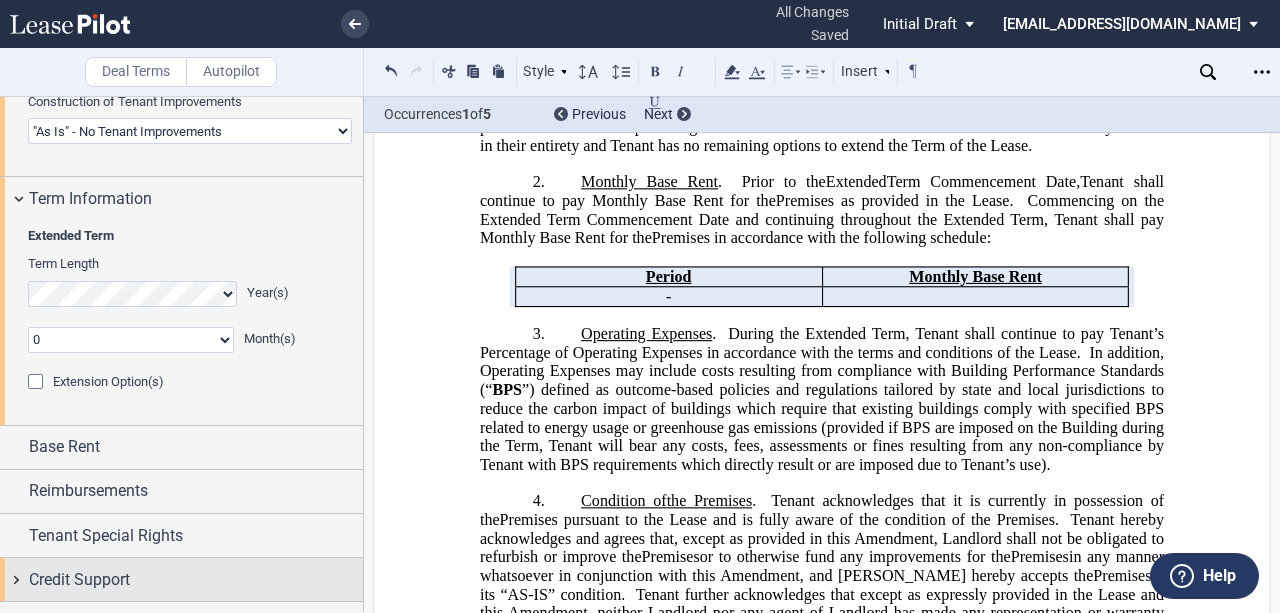 scroll, scrollTop: 1168, scrollLeft: 0, axis: vertical 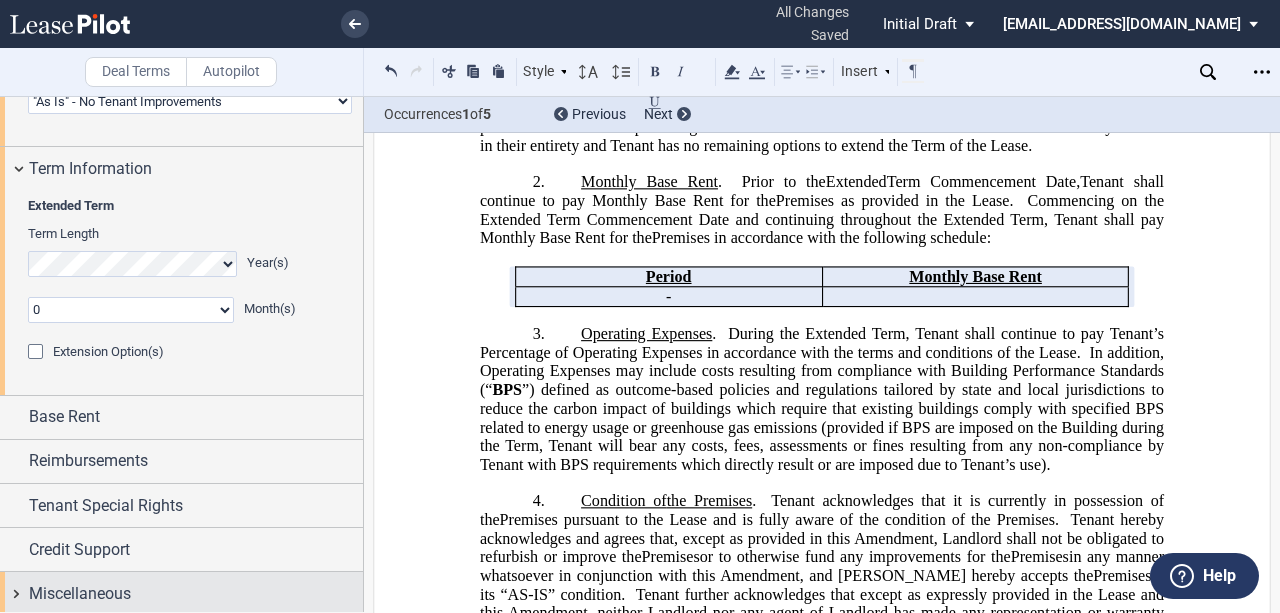 click on "Miscellaneous" at bounding box center [196, 594] 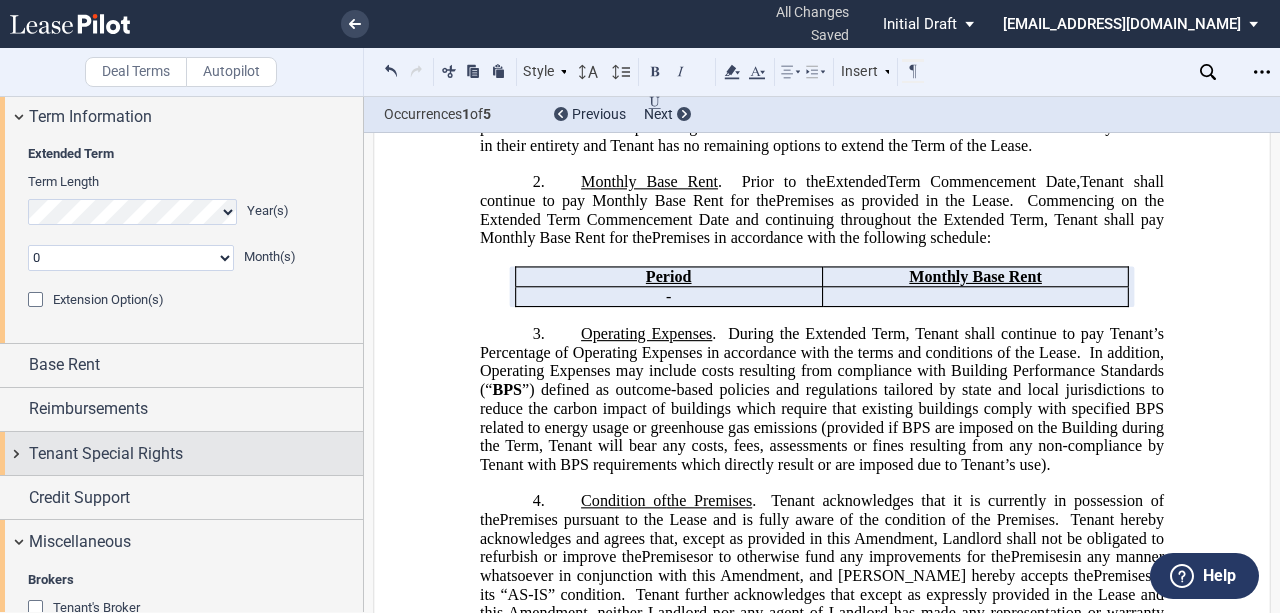 scroll, scrollTop: 1281, scrollLeft: 0, axis: vertical 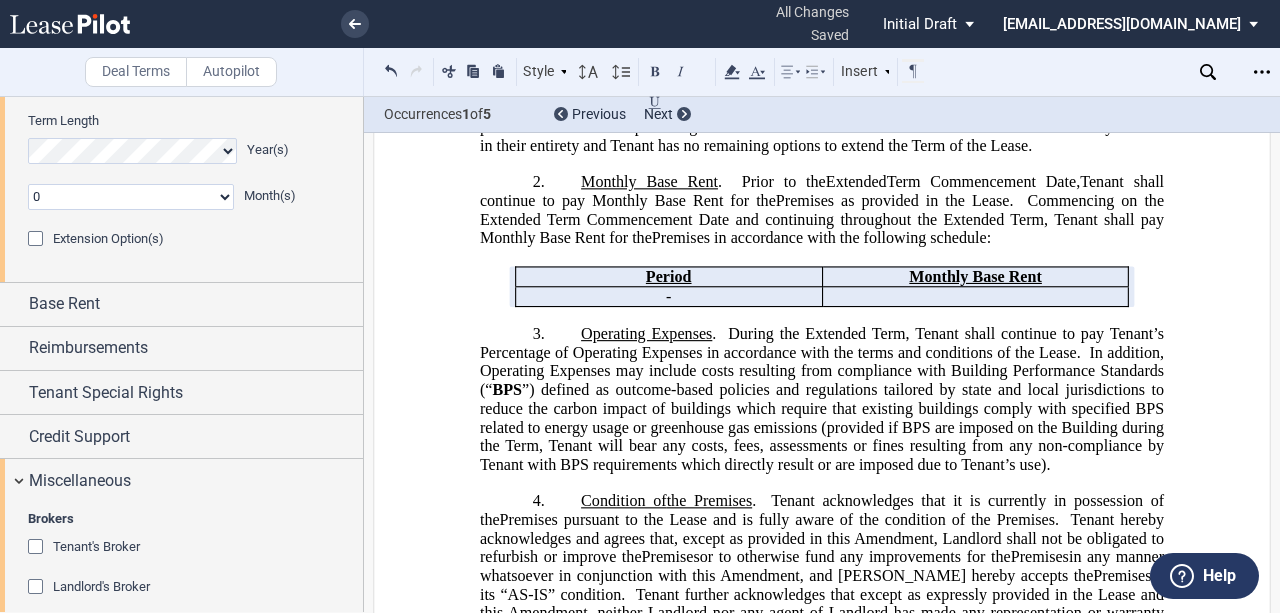 click on "Tenant's Broker" at bounding box center [96, 546] 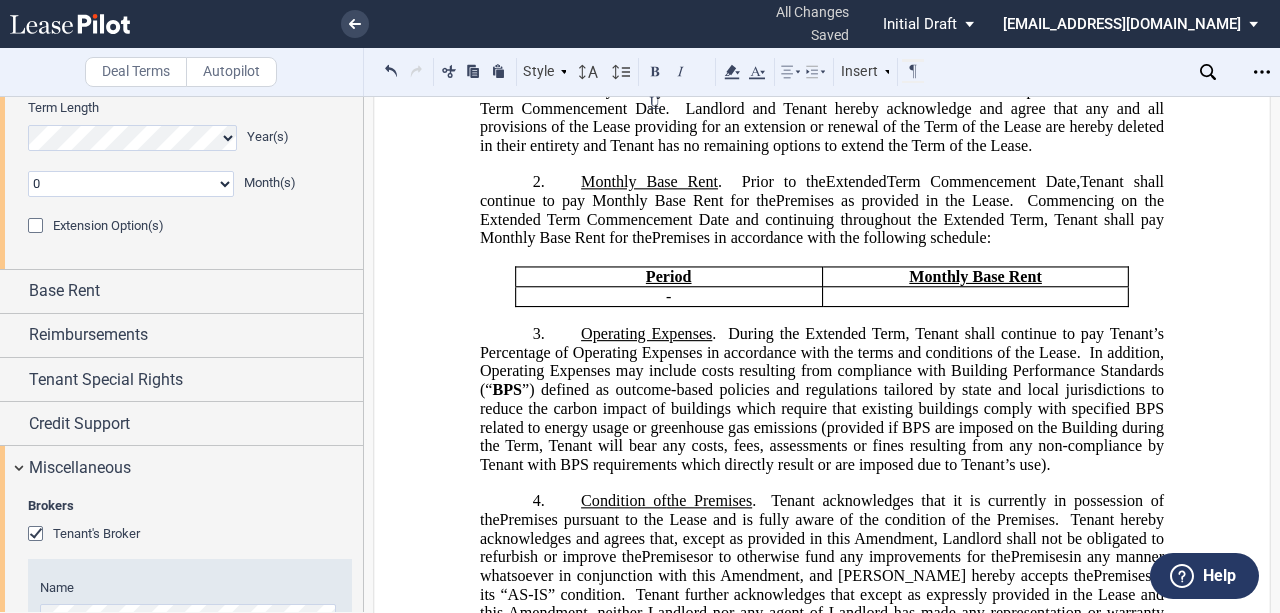 scroll, scrollTop: 1401, scrollLeft: 0, axis: vertical 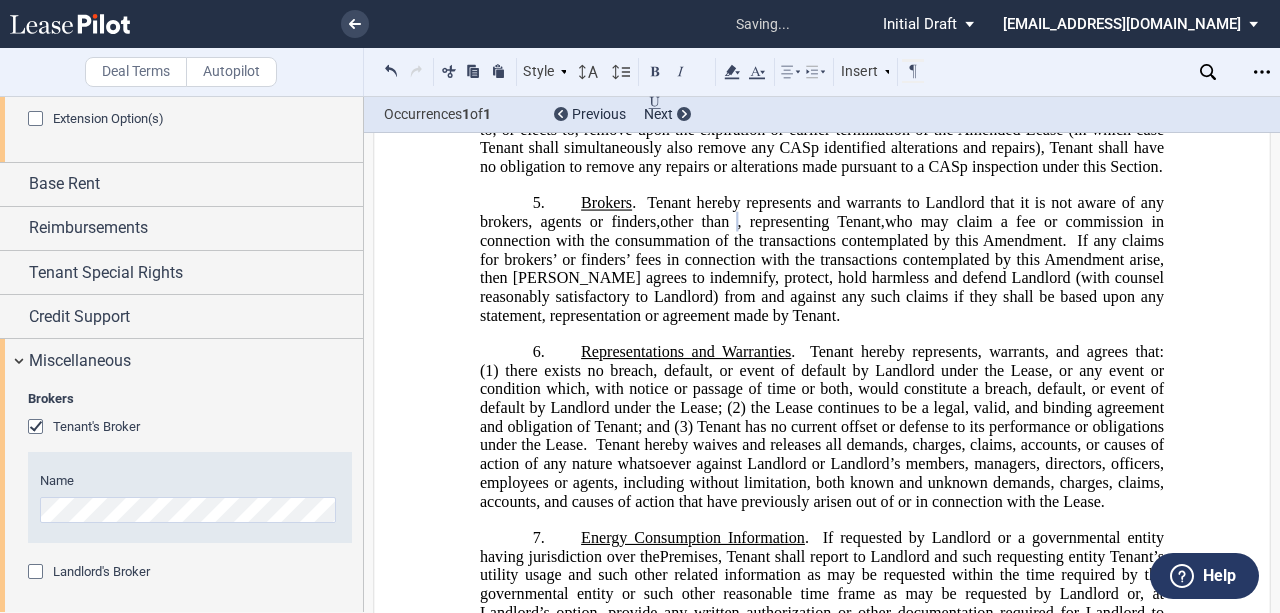 click on "If any claims for brokers’ or finders’ fees in connection with the transactions contemplated by this Amendment arise, then [PERSON_NAME] agrees to indemnify, protect, hold harmless and defend Landlord (with counsel reasonably satisfactory to Landlord) from and against any such claims if they shall be based upon any statement, representation or agreement made by Tenant." 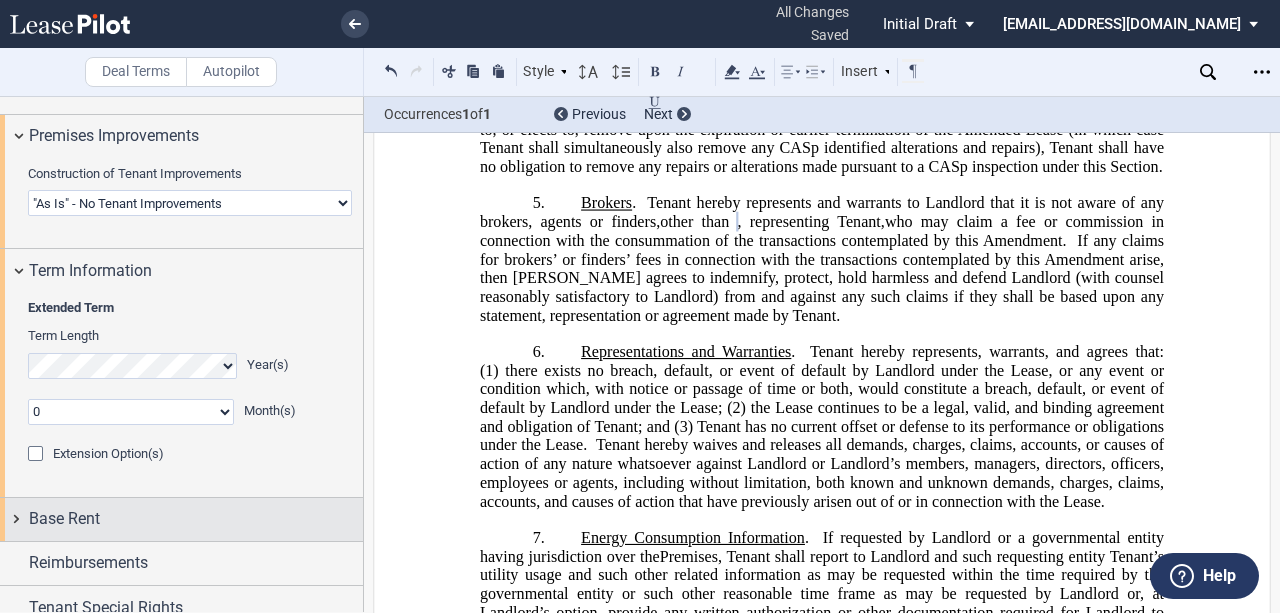 scroll, scrollTop: 1066, scrollLeft: 0, axis: vertical 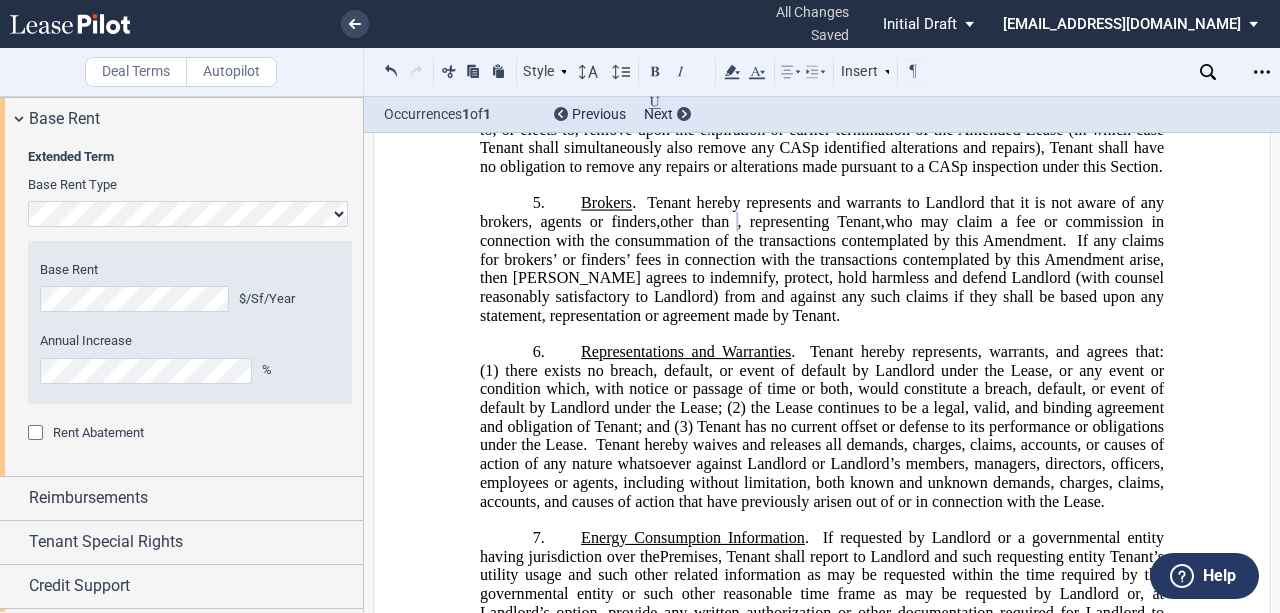 click on "Rent Abatement" 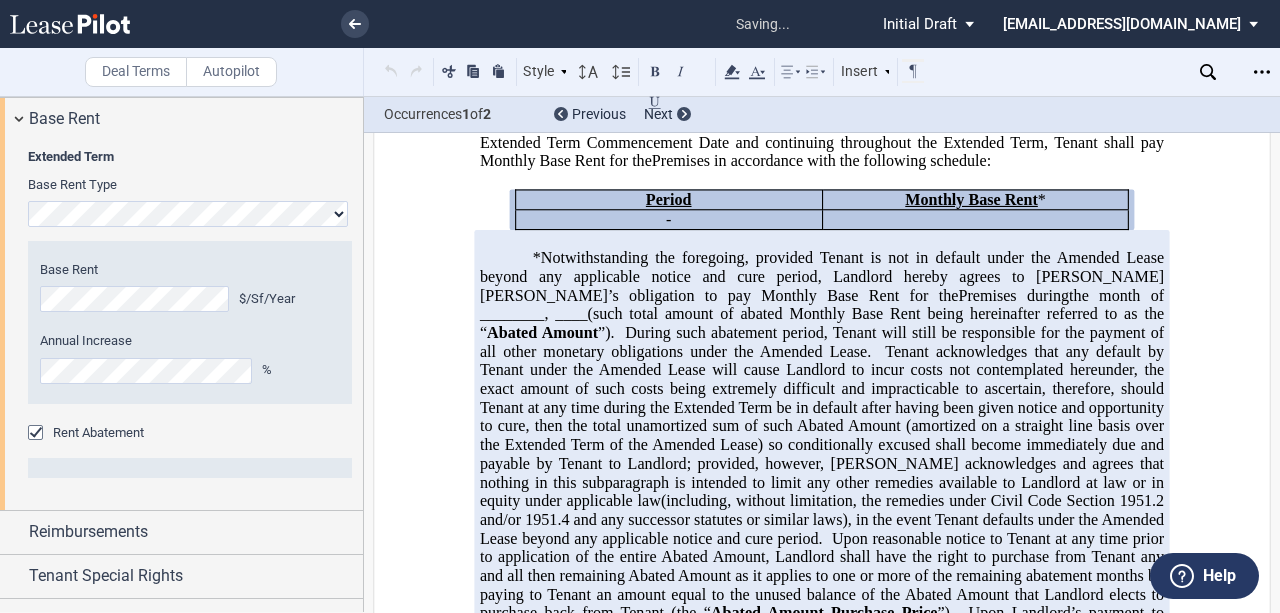 scroll, scrollTop: 846, scrollLeft: 0, axis: vertical 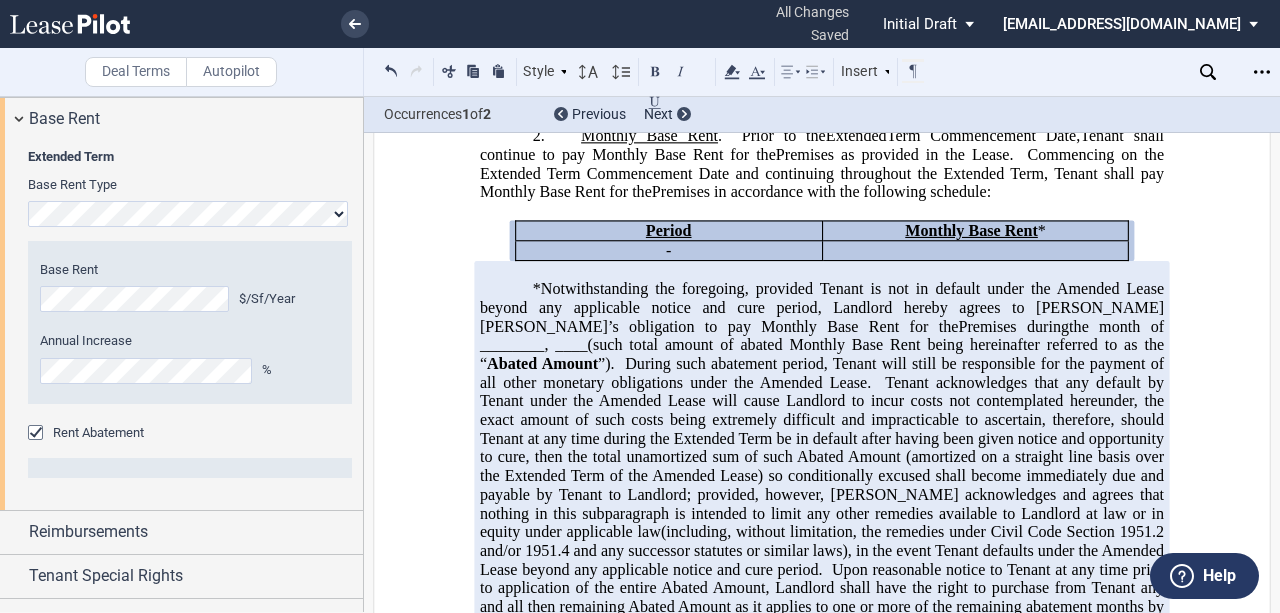 click on "Tenant acknowledges that any default by Tenant under the Amended Lease will cause Landlord to incur costs not contemplated hereunder, the exact amount of such costs being extremely difficult and impracticable to ascertain, therefore, should Tenant at any time during the Extended Term be in default after having been given notice and opportunity to cure, then the total unamortized sum of such Abated Amount (amortized on a straight line basis over the Extended Term of the Amended Lease) so conditionally excused shall become immediately due and payable by Tenant to Landlord; provided, however, [PERSON_NAME] acknowledges and agrees that nothing in this subparagraph is intended to limit any other remedies available to Landlord at law or in equity under applicable law" 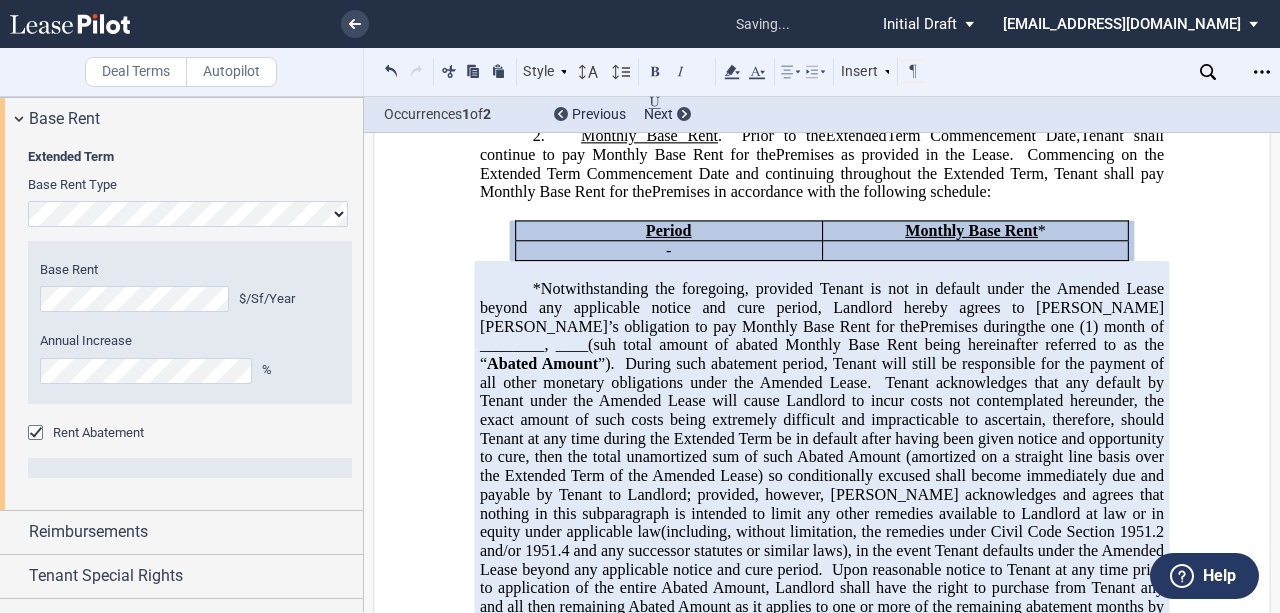 type 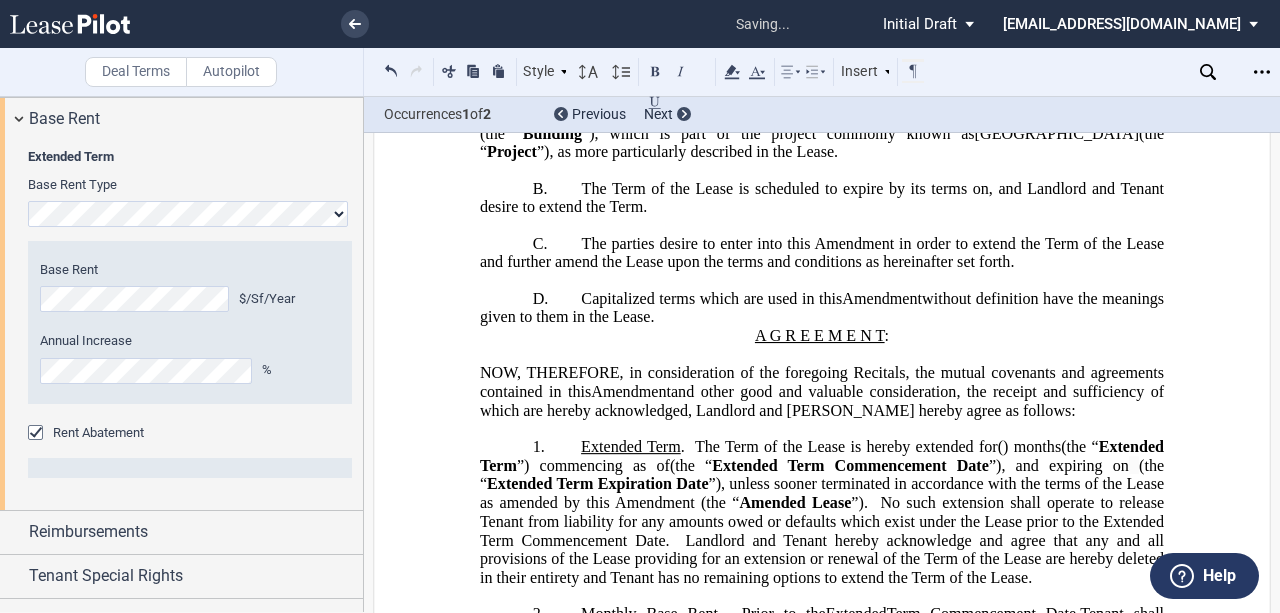 scroll, scrollTop: 0, scrollLeft: 0, axis: both 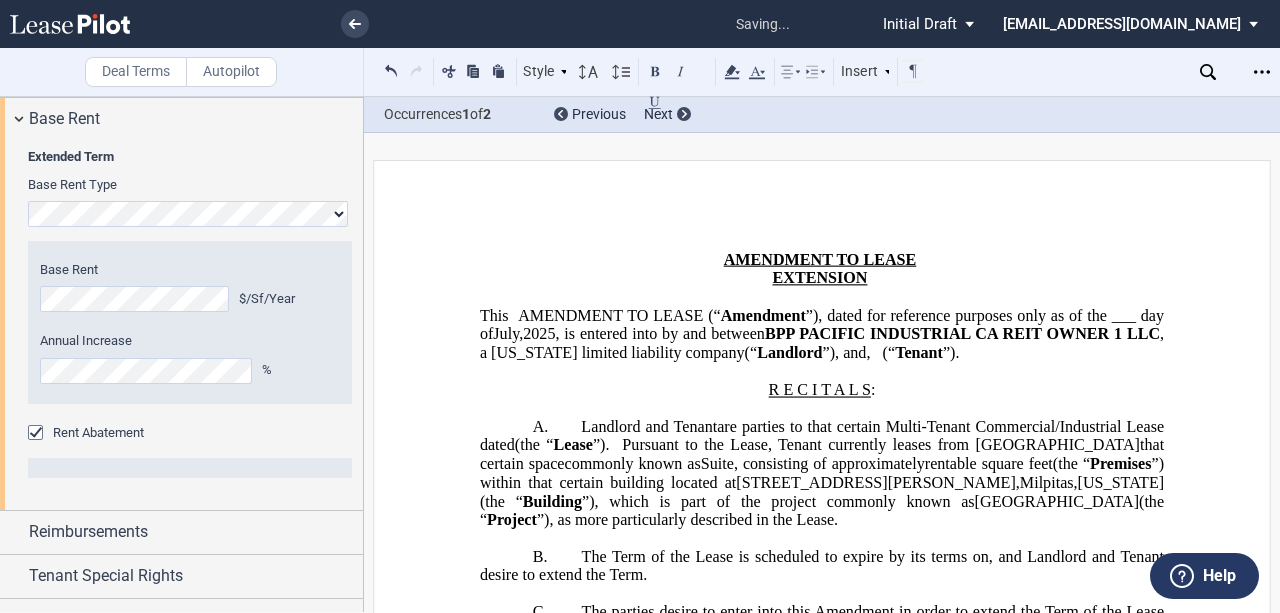 click on ", is entered into by and between" 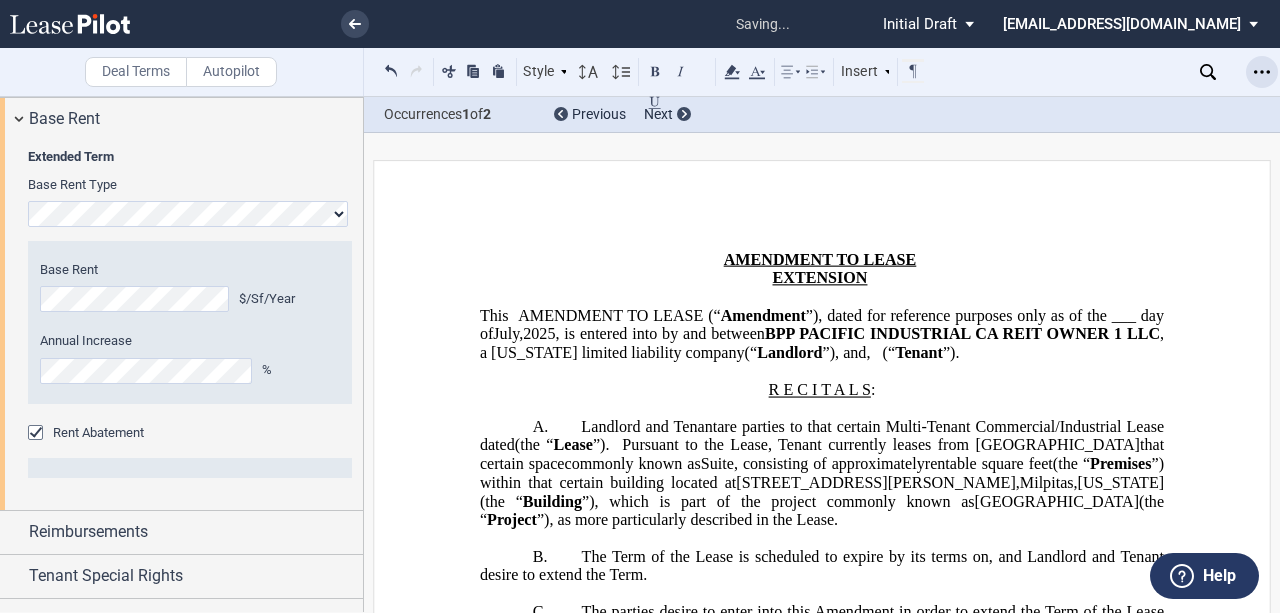 click 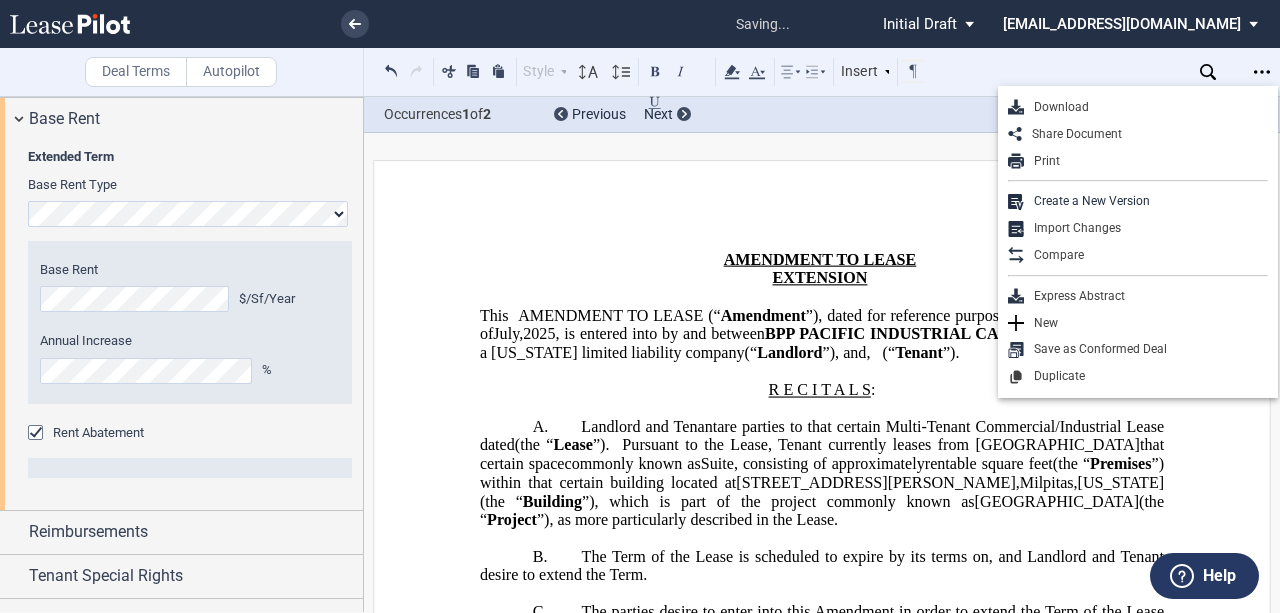 drag, startPoint x: 1090, startPoint y: 106, endPoint x: 716, endPoint y: 112, distance: 374.04813 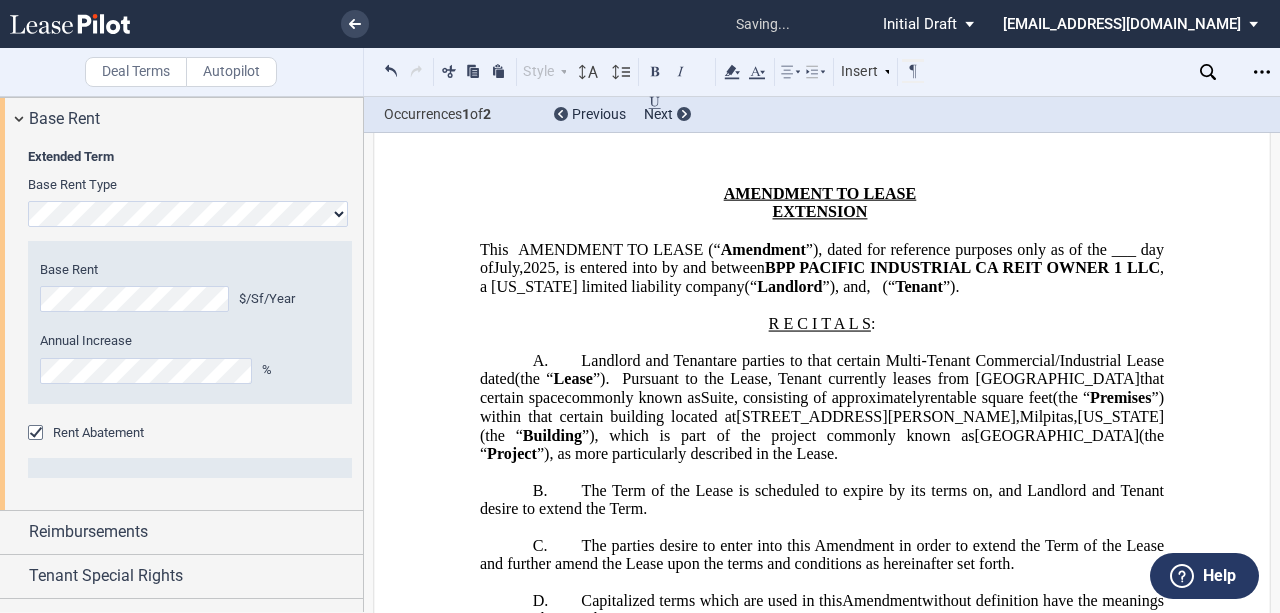 scroll, scrollTop: 133, scrollLeft: 0, axis: vertical 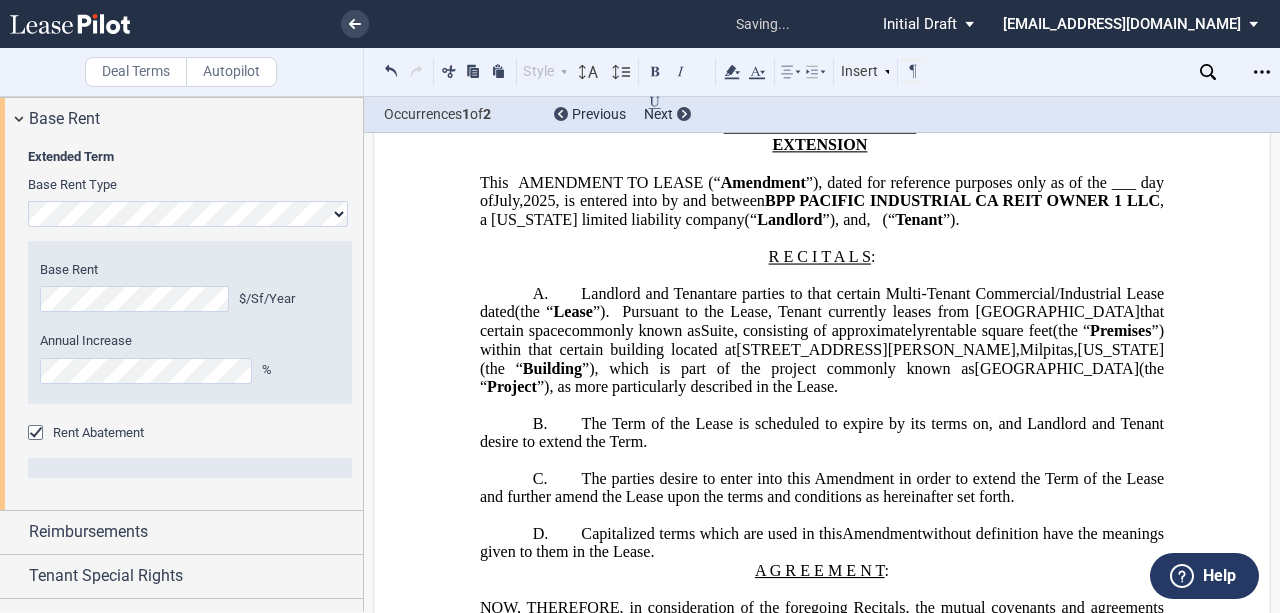 click on "Suite  , consisting of approximately   rentable square feet" 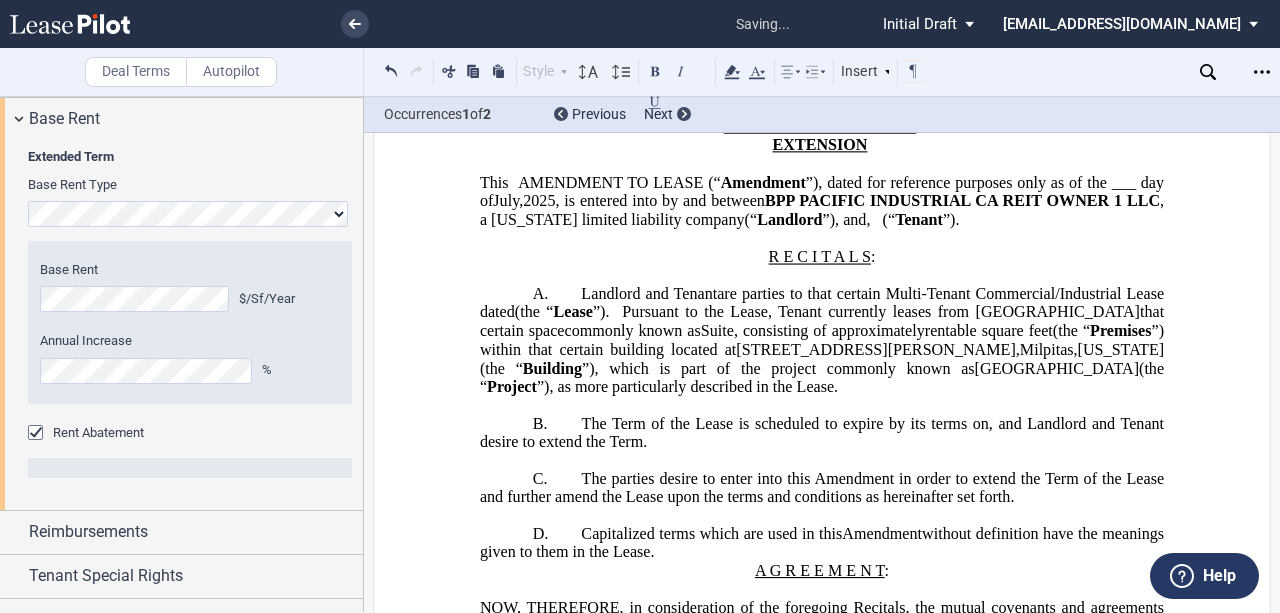 click on "”) within that certain building located at" 